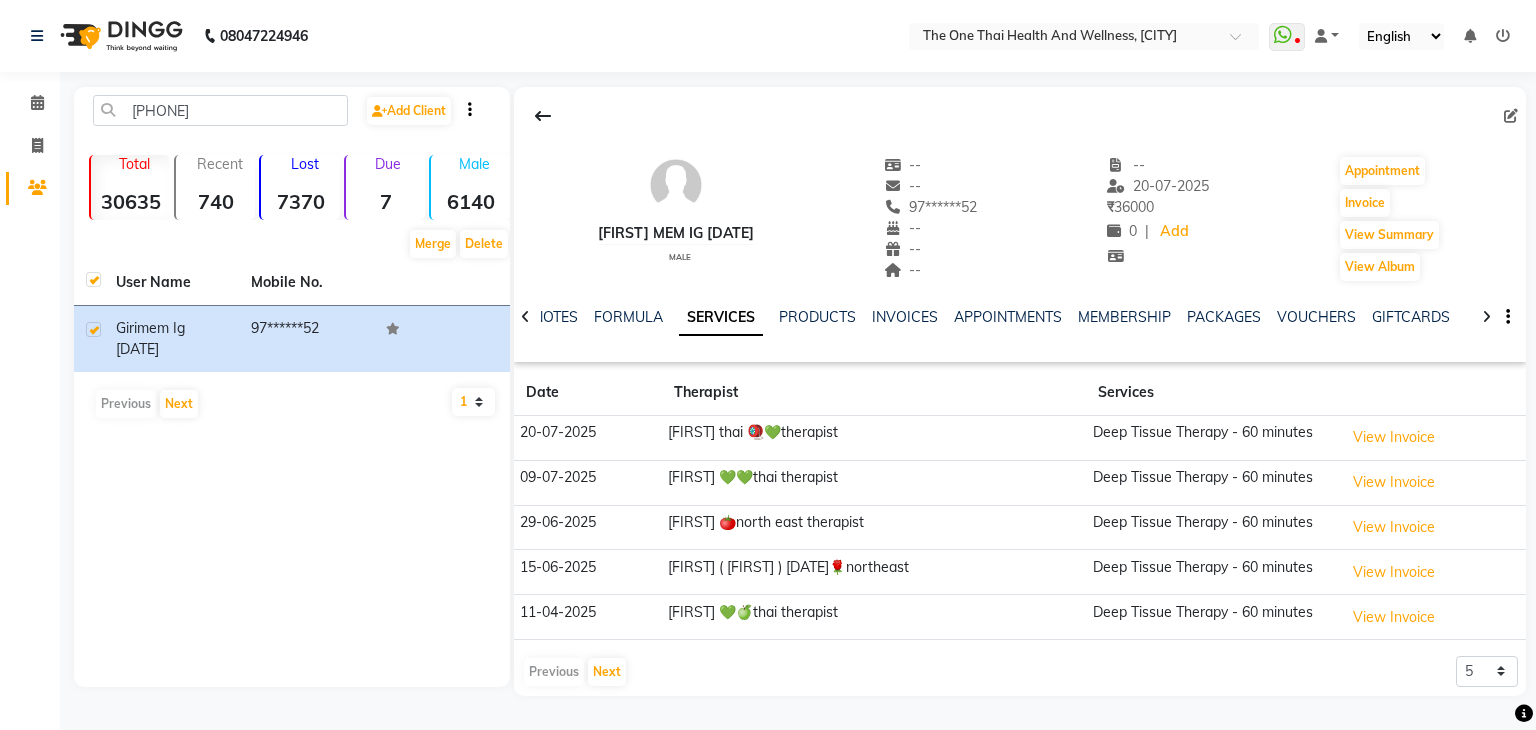 scroll, scrollTop: 0, scrollLeft: 0, axis: both 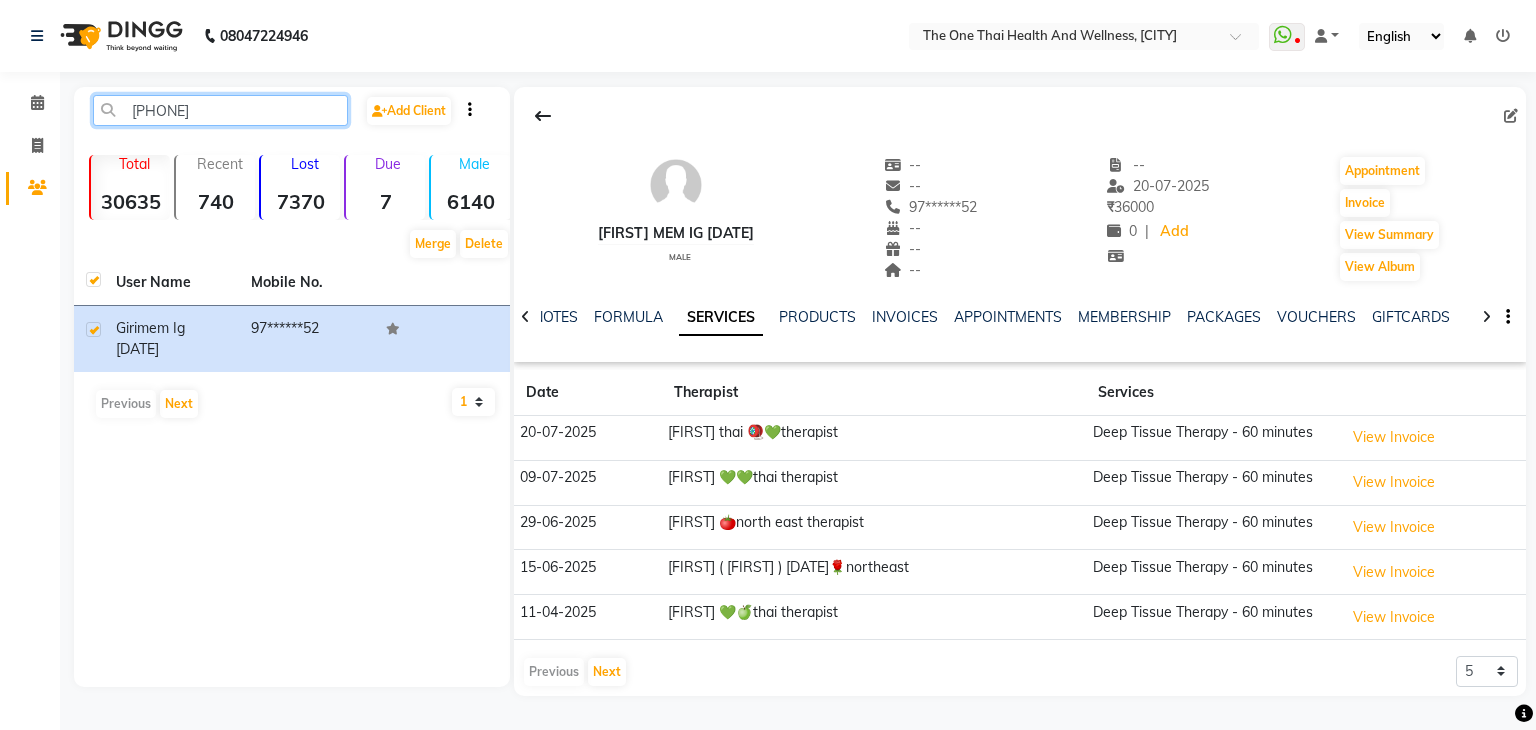 click on "[PHONE]" 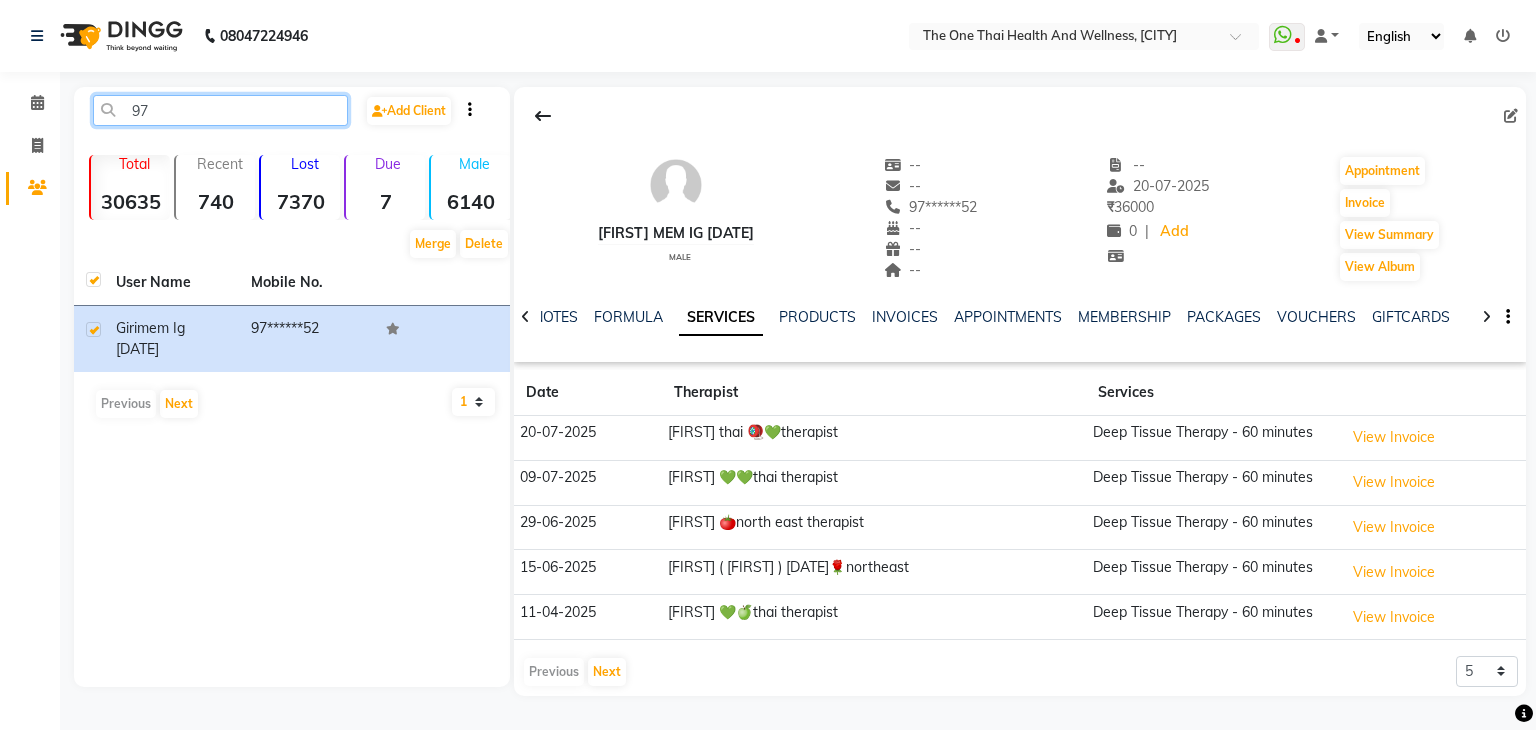 type on "9" 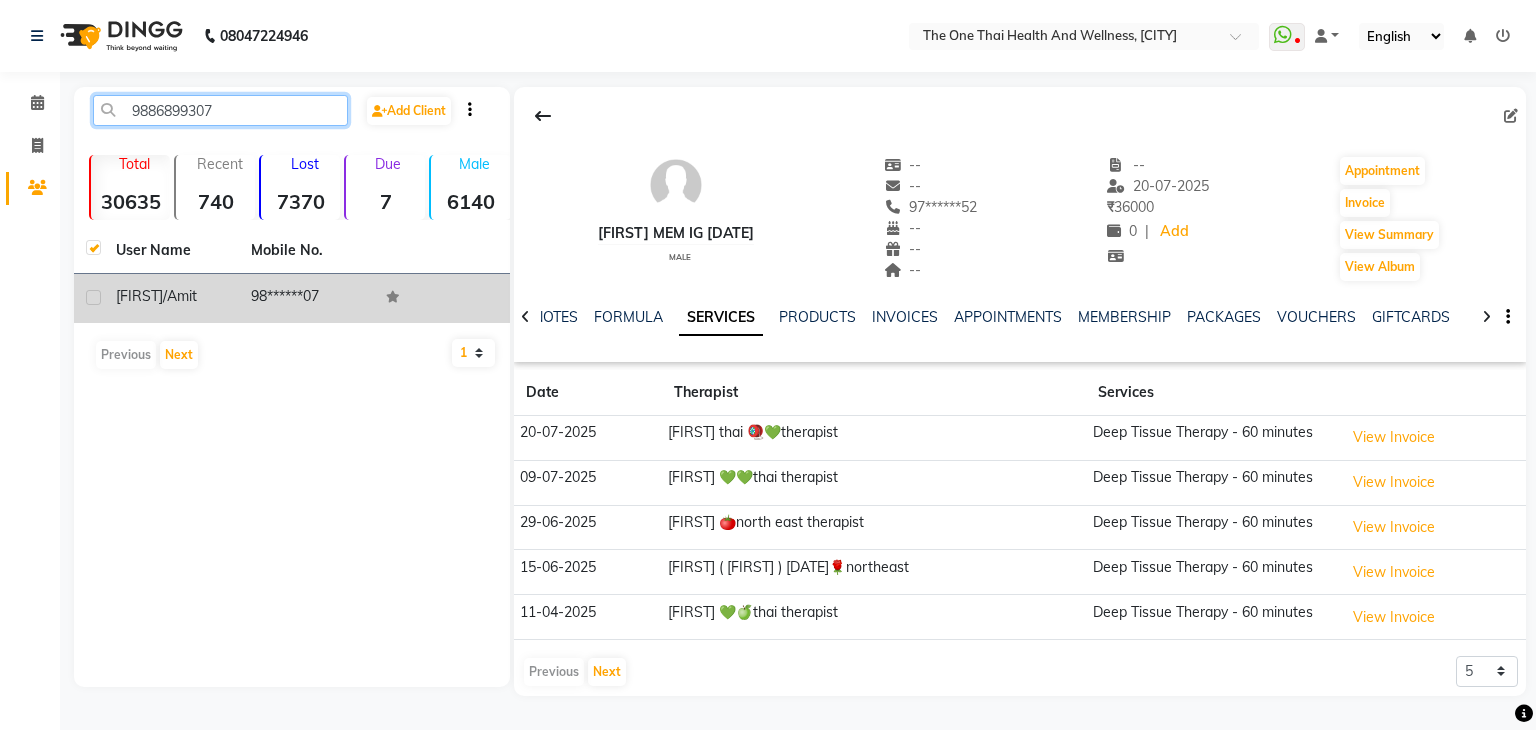 type on "9886899307" 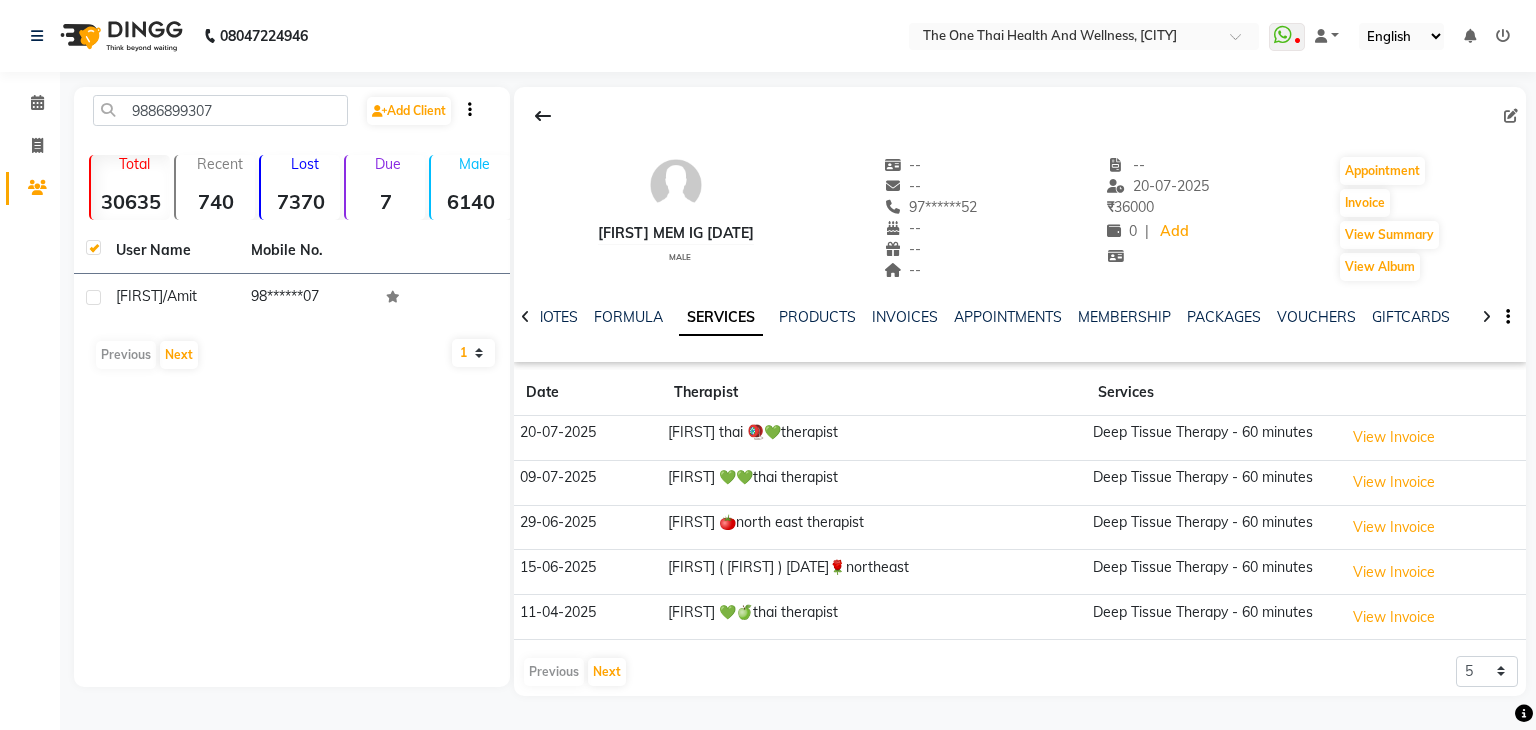 click 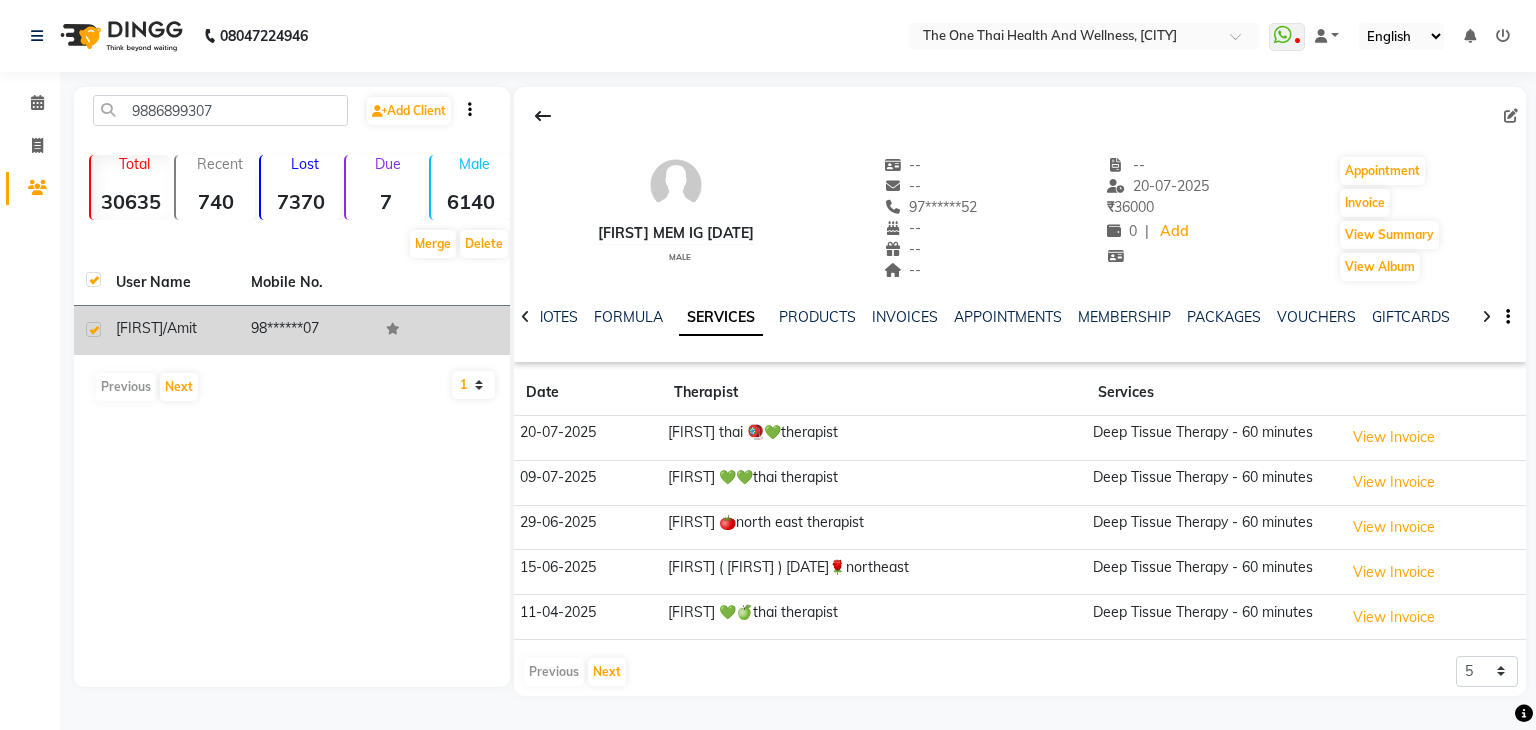 click on "[FIRST]/ [FIRST]" 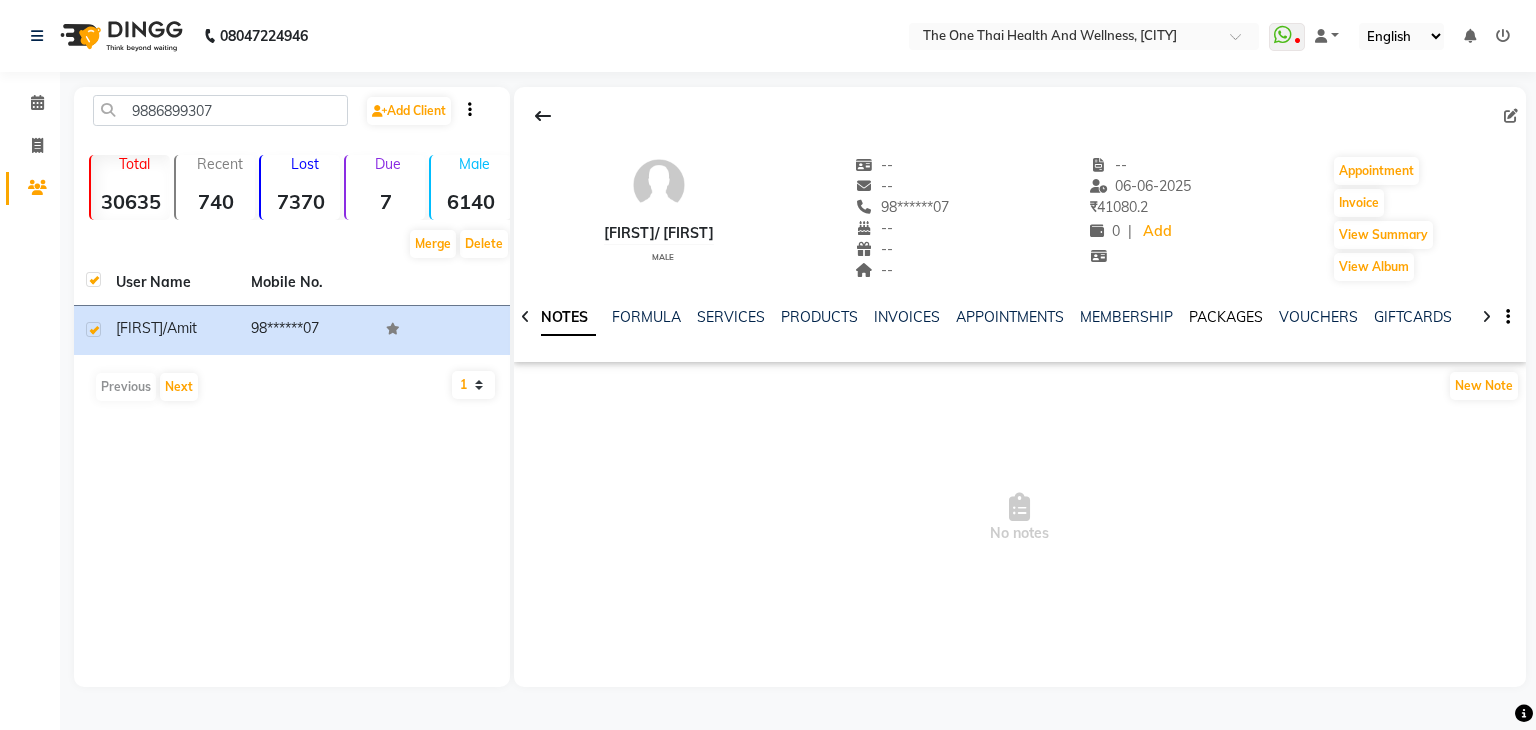 click on "PACKAGES" 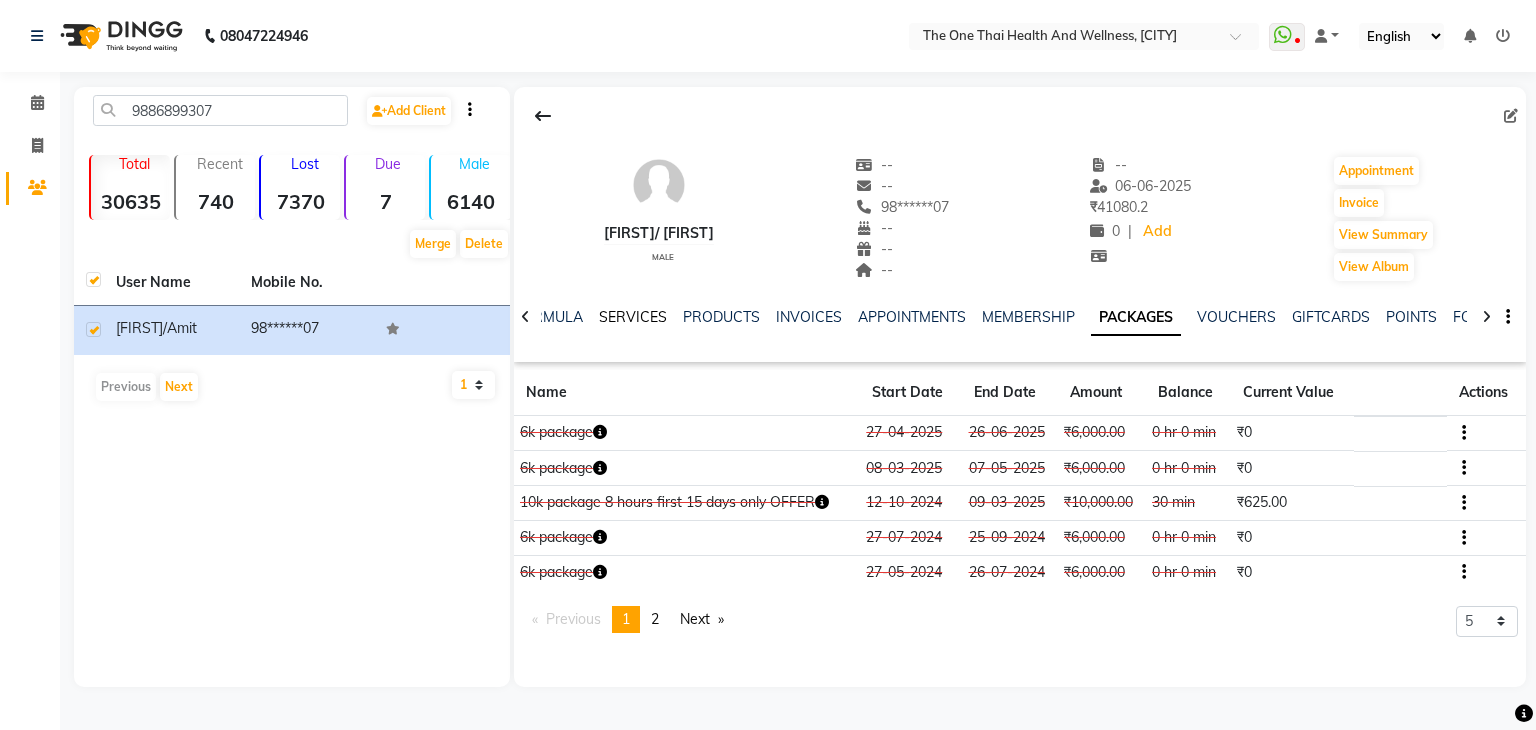 click on "SERVICES" 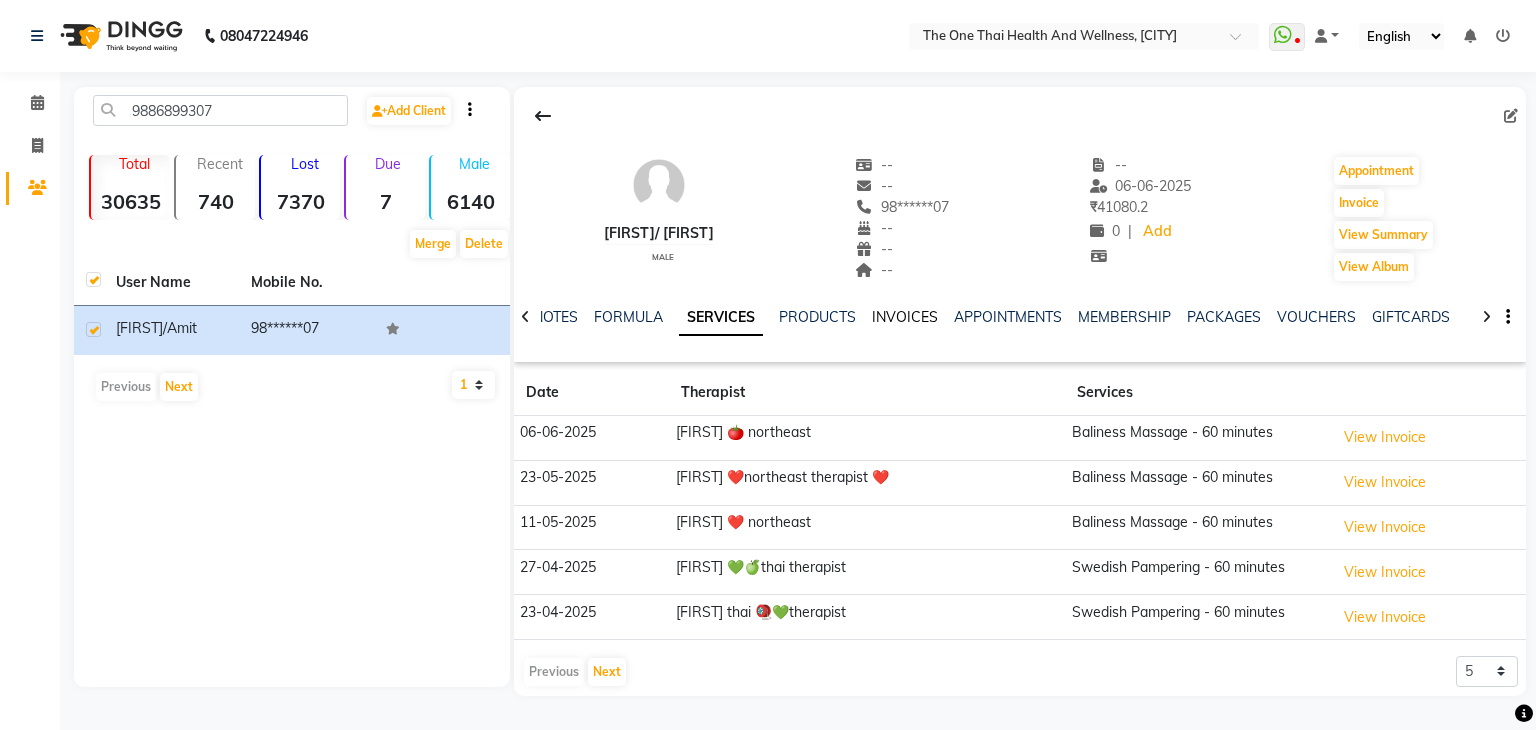 click on "INVOICES" 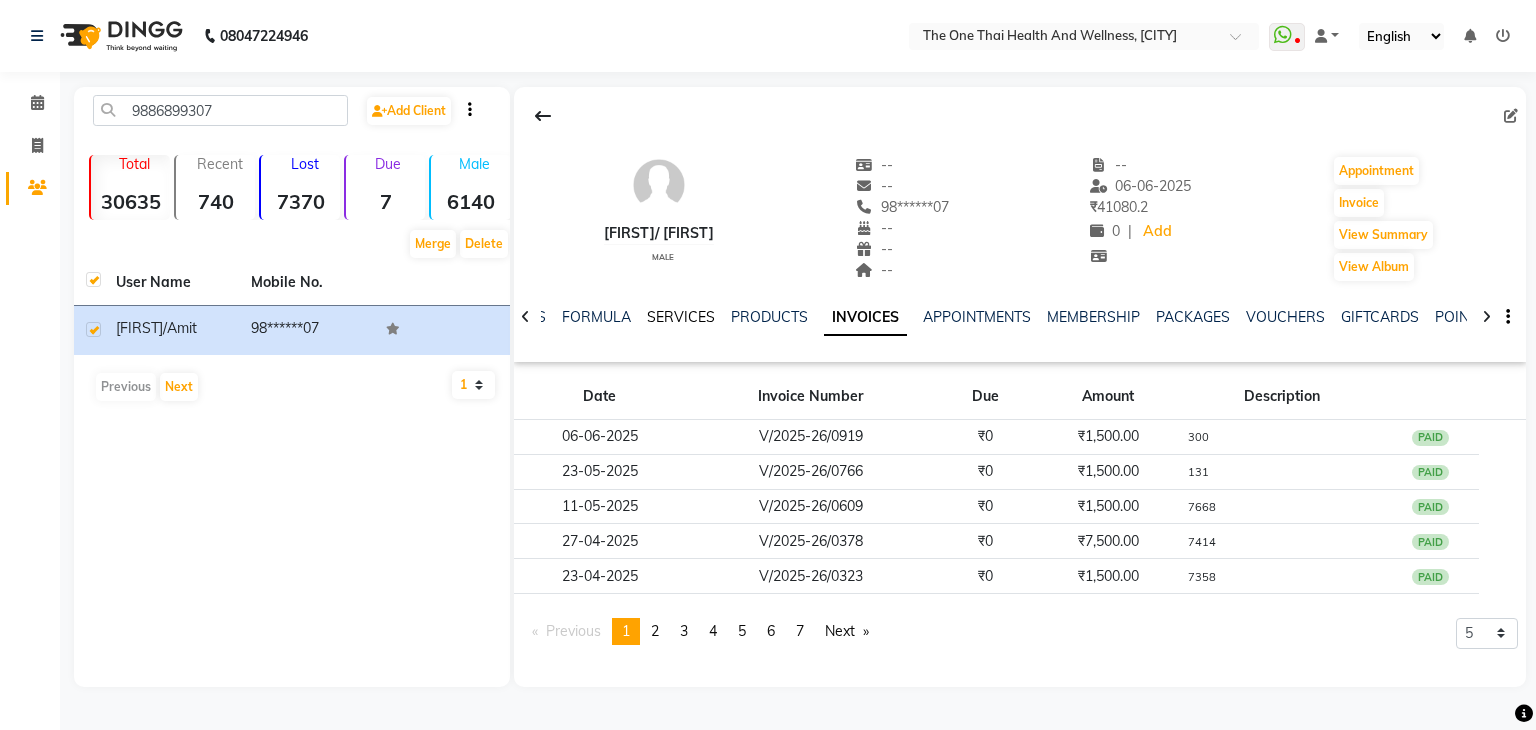 click on "SERVICES" 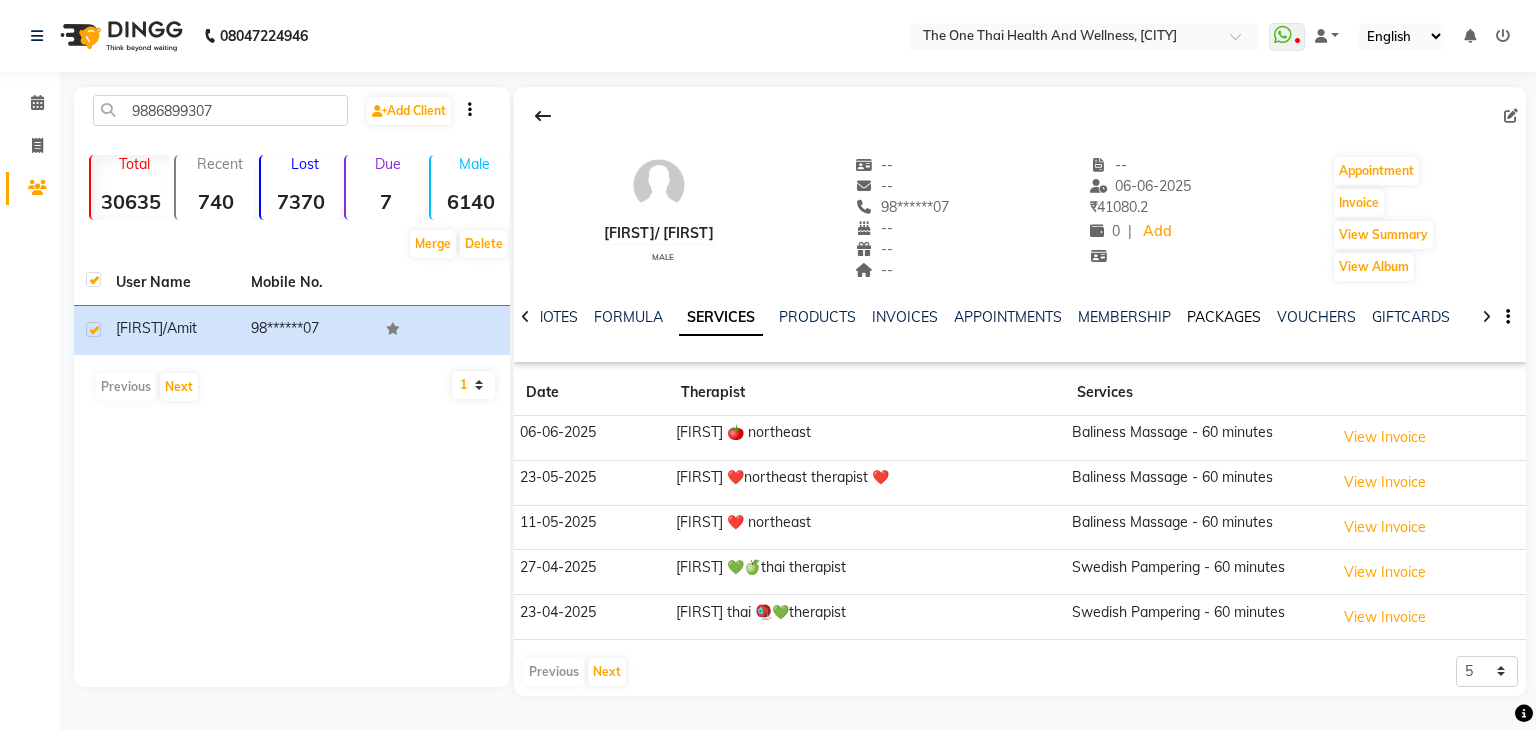 click on "PACKAGES" 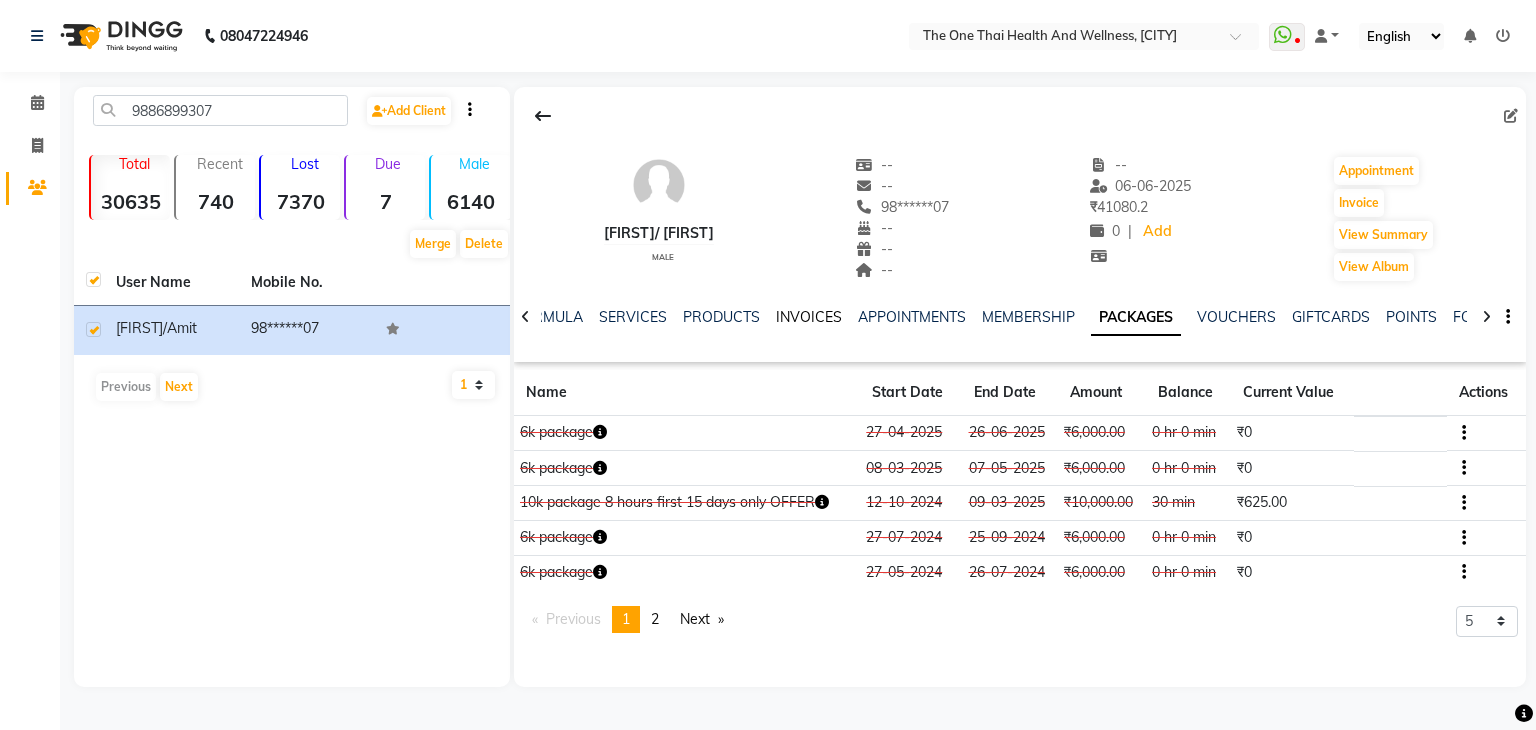 click on "INVOICES" 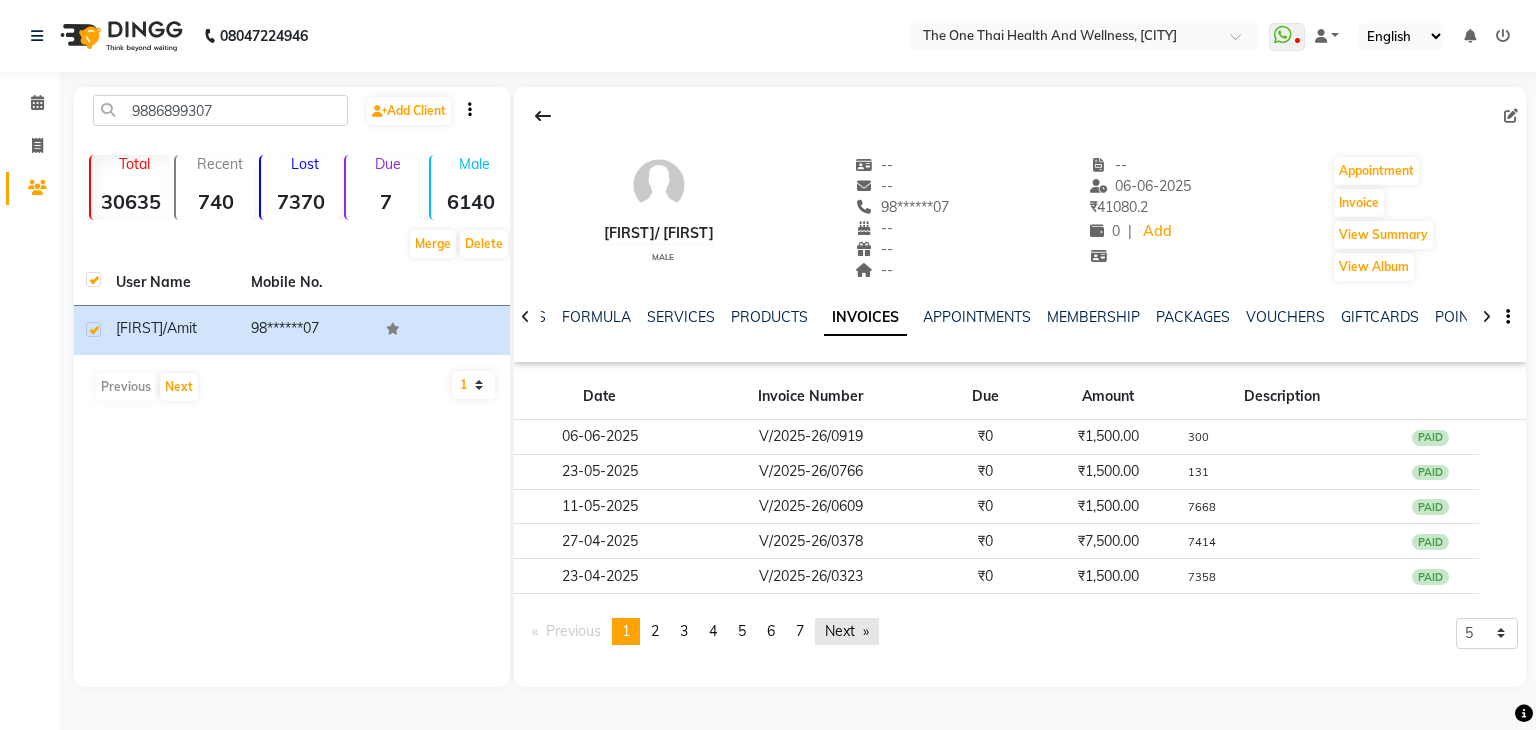 click on "Next  page" 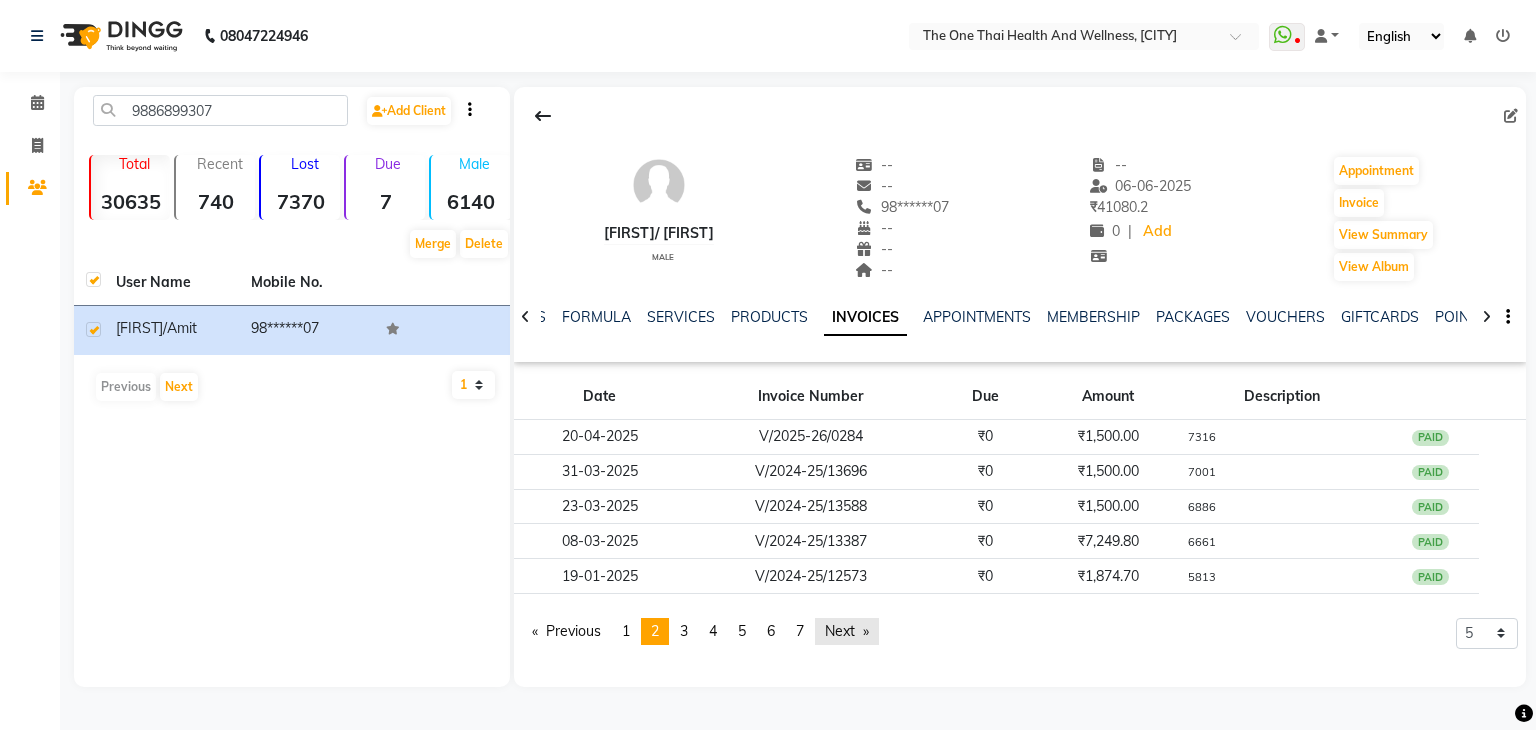 click on "Next  page" 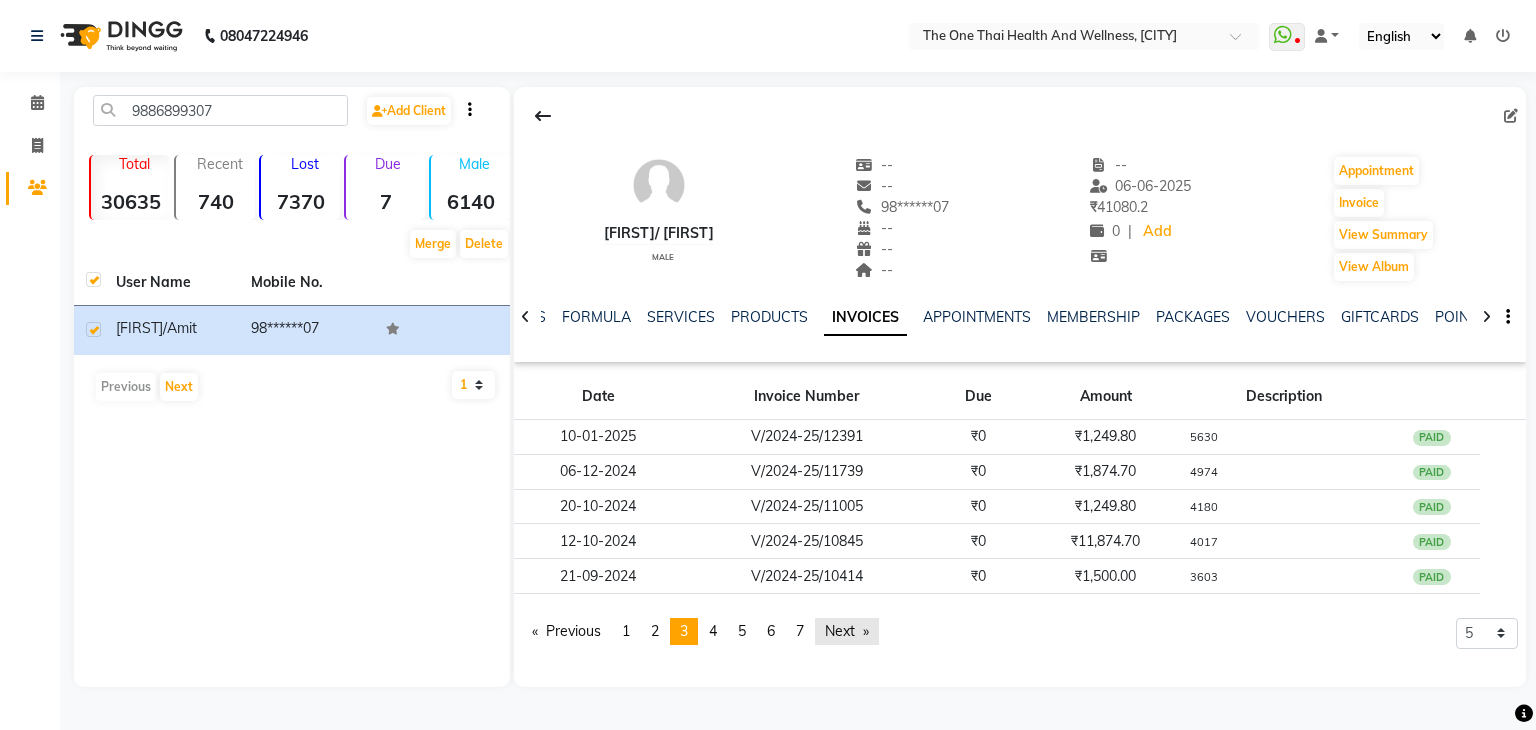click on "Next  page" 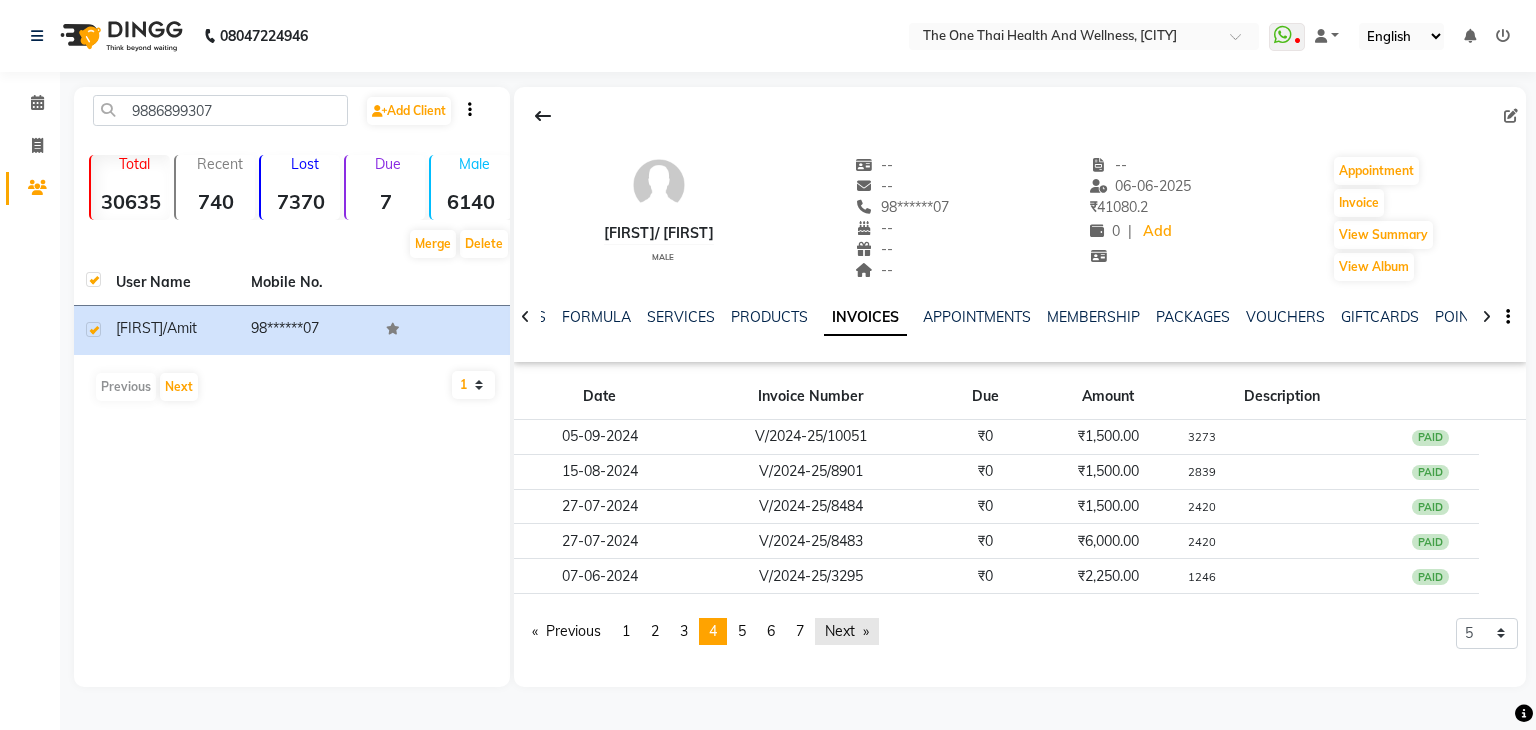click on "Next  page" 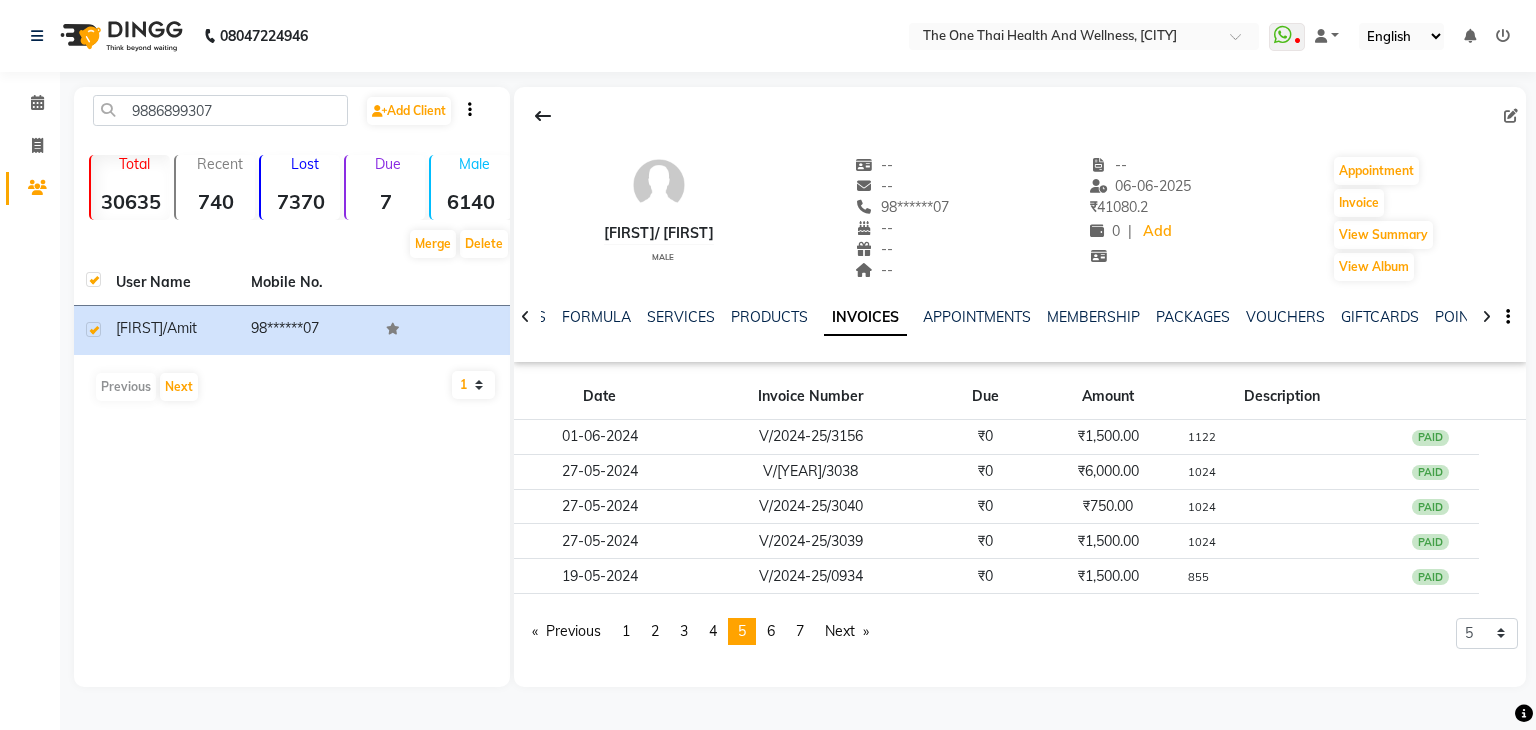 click on "SERVICES" 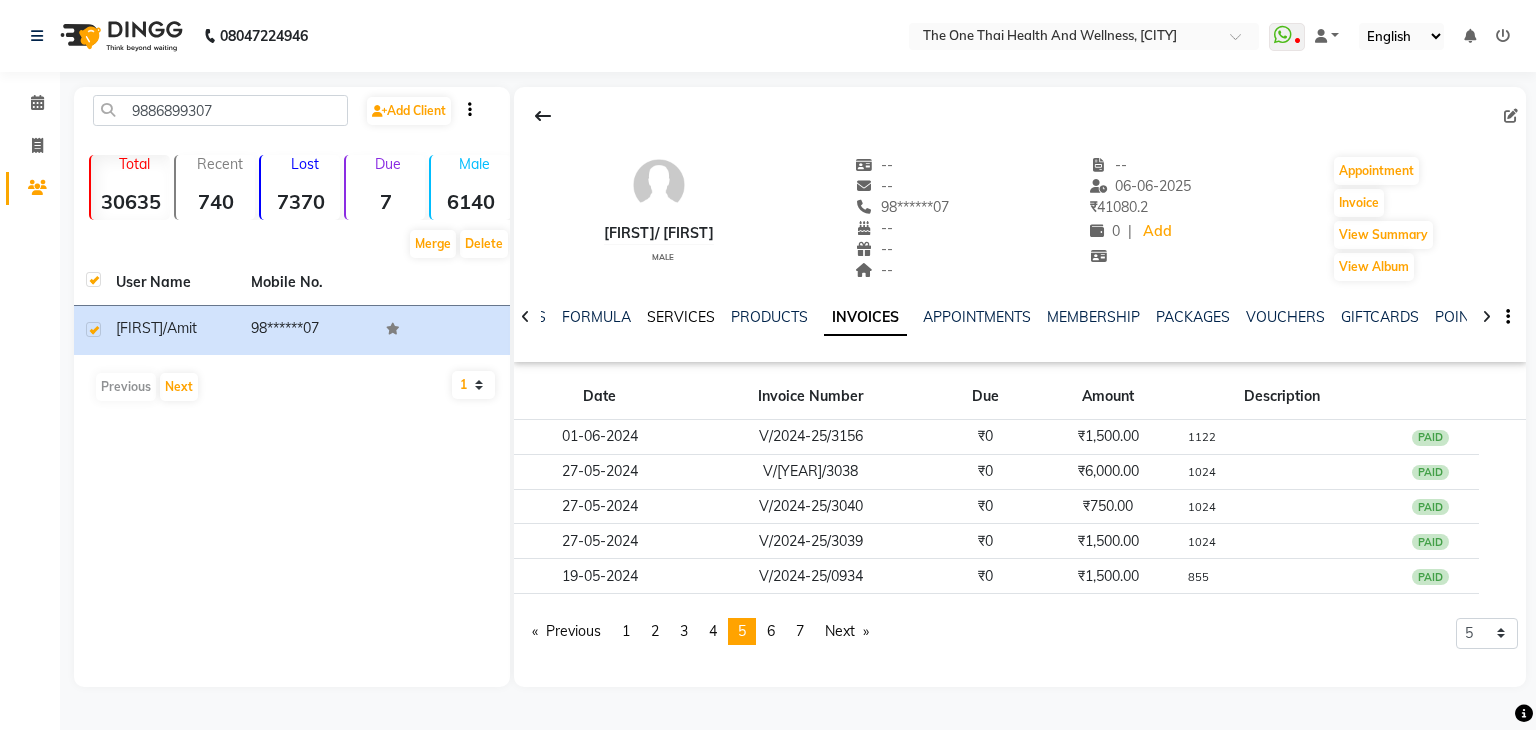 click on "SERVICES" 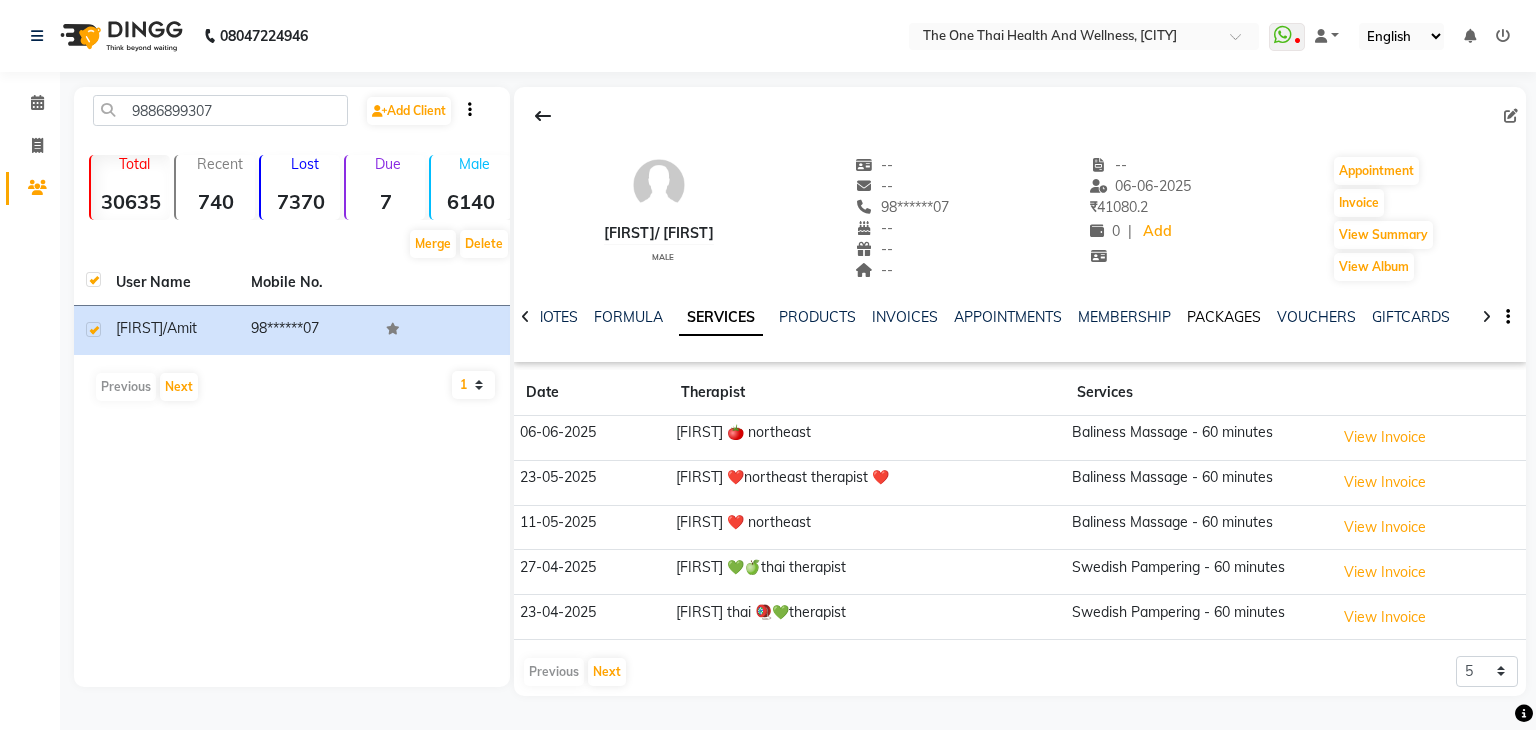 click on "PACKAGES" 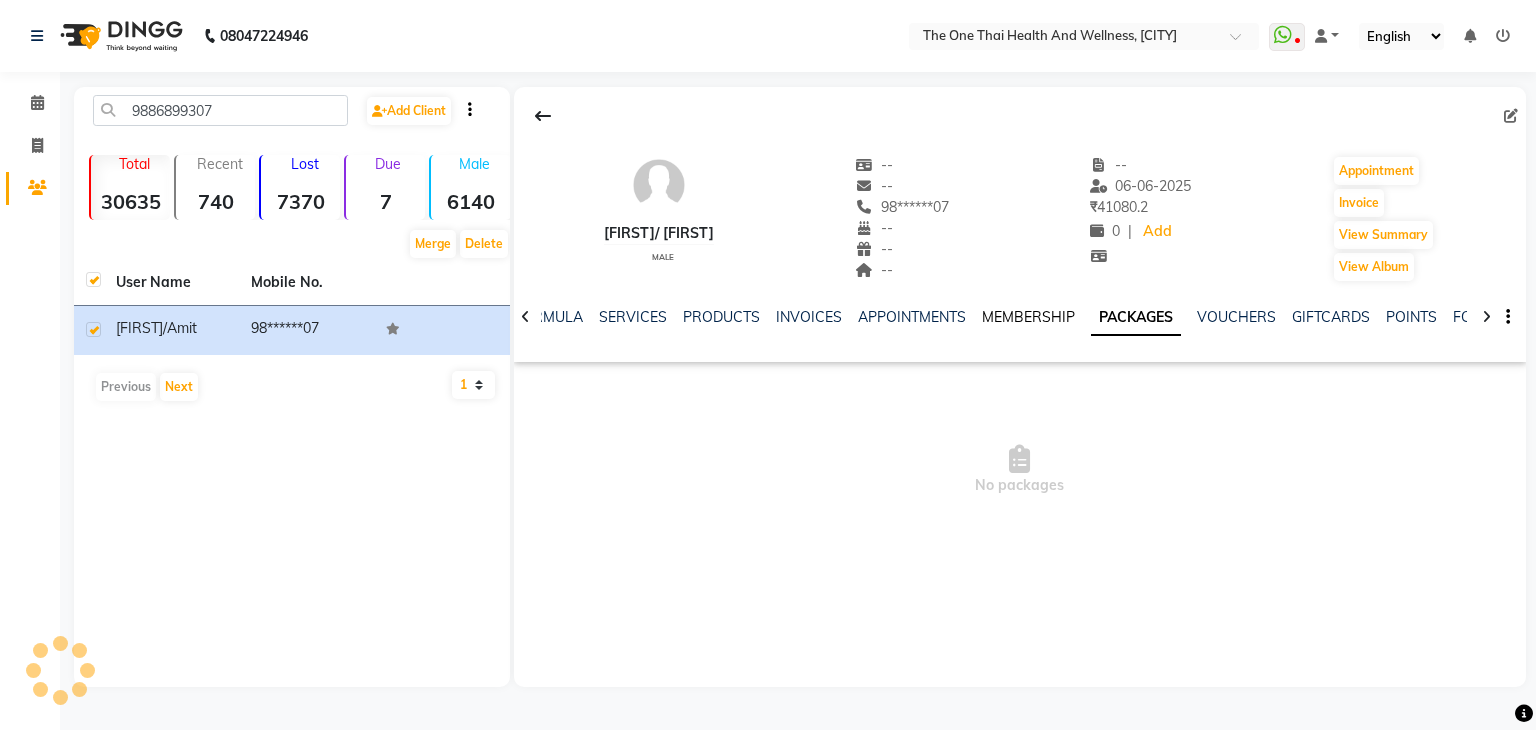 click on "MEMBERSHIP" 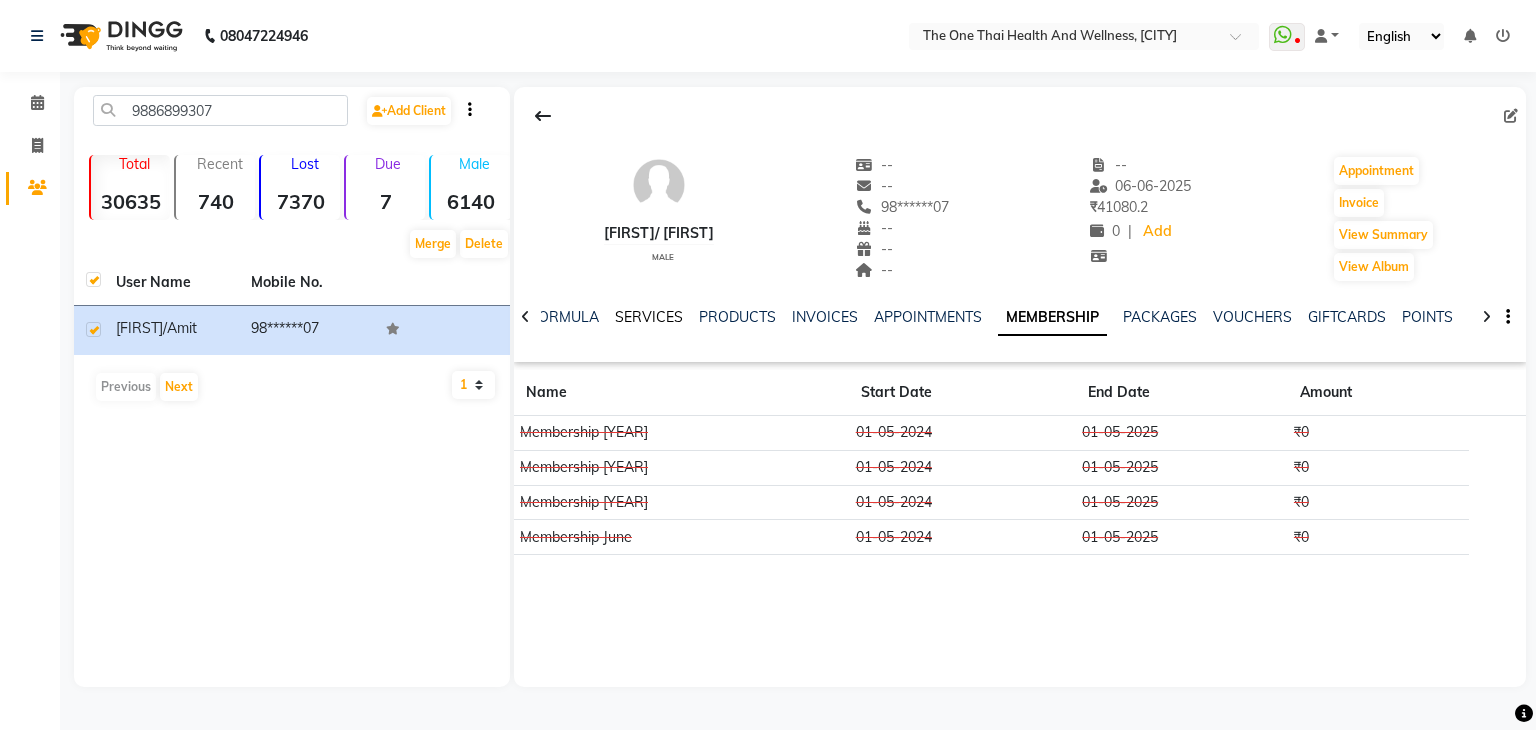 click on "SERVICES" 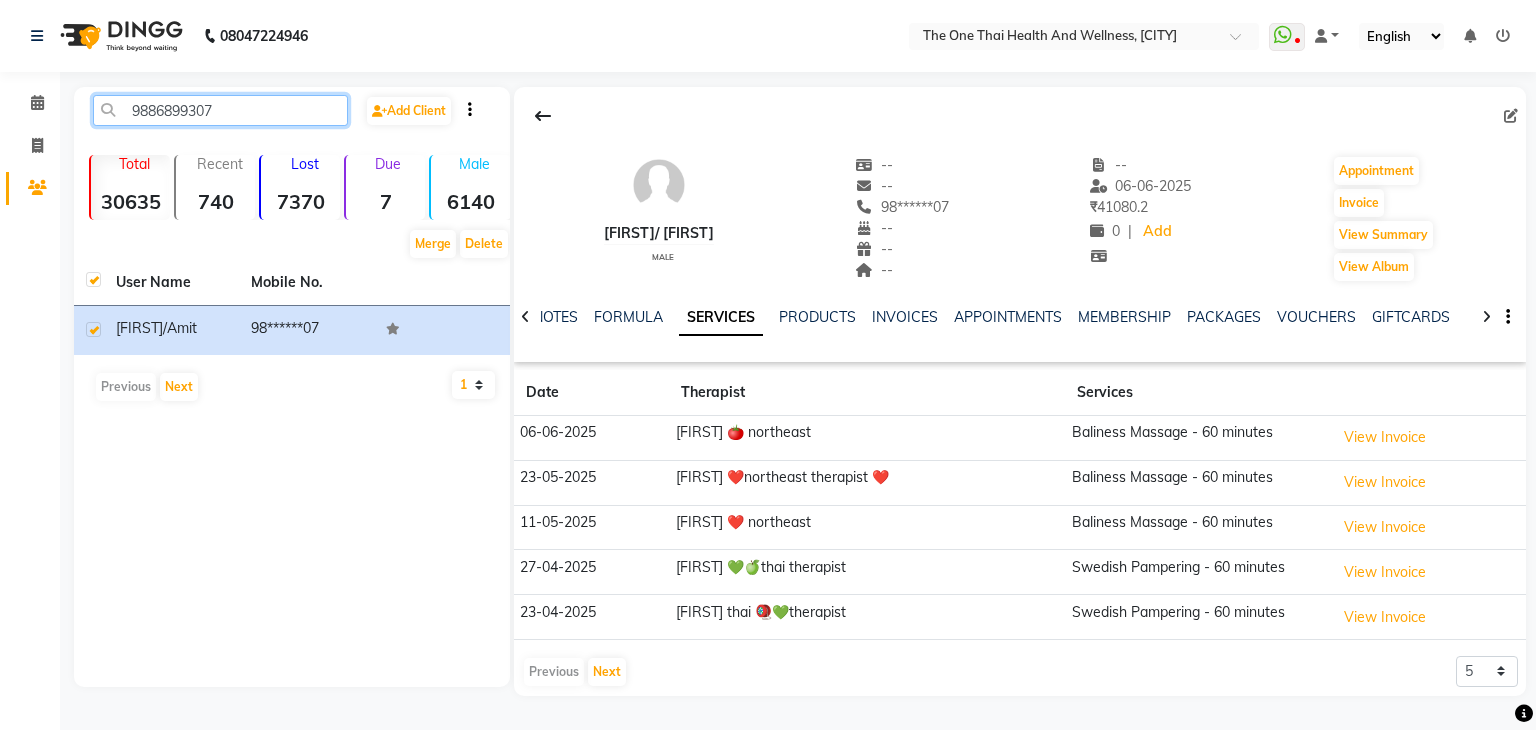 click on "9886899307" 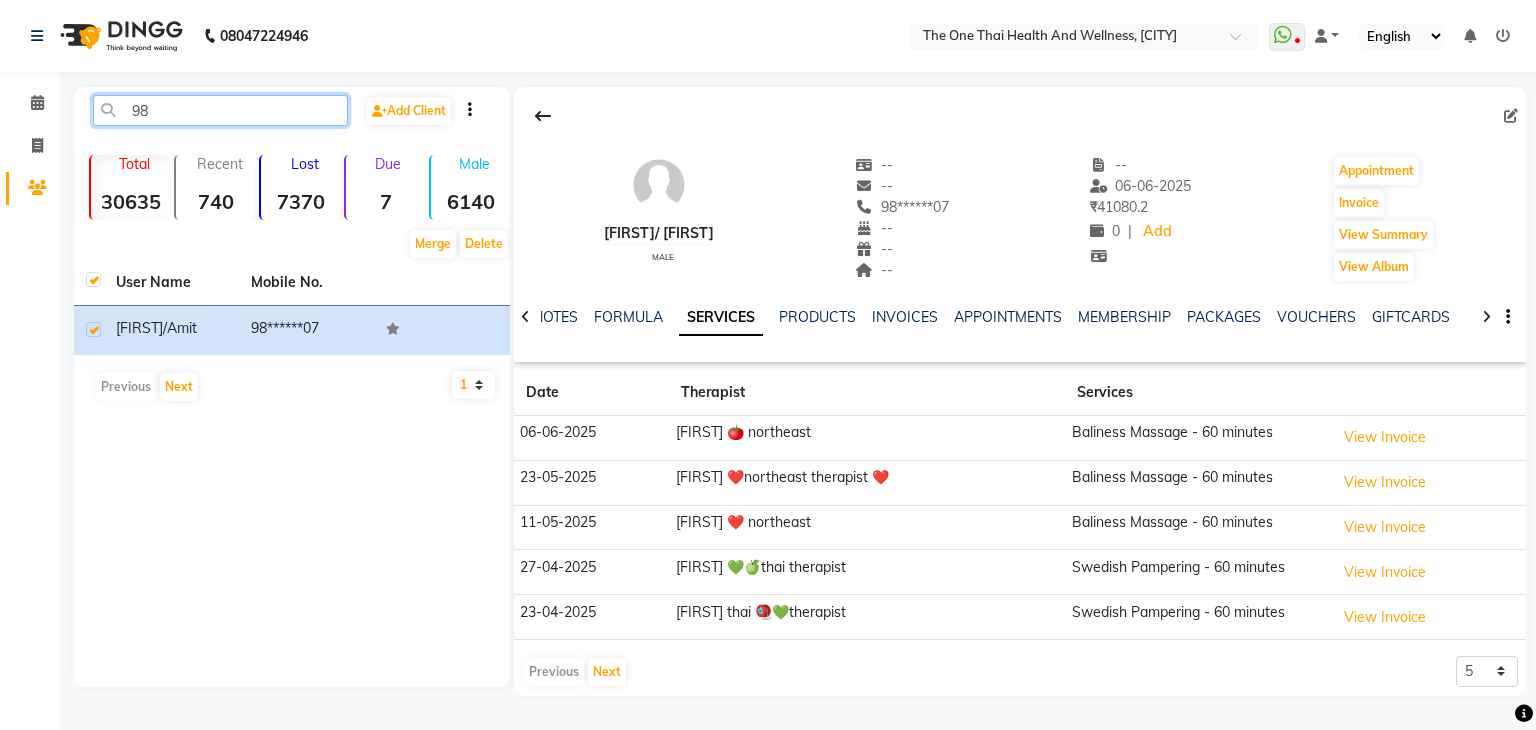 type on "9" 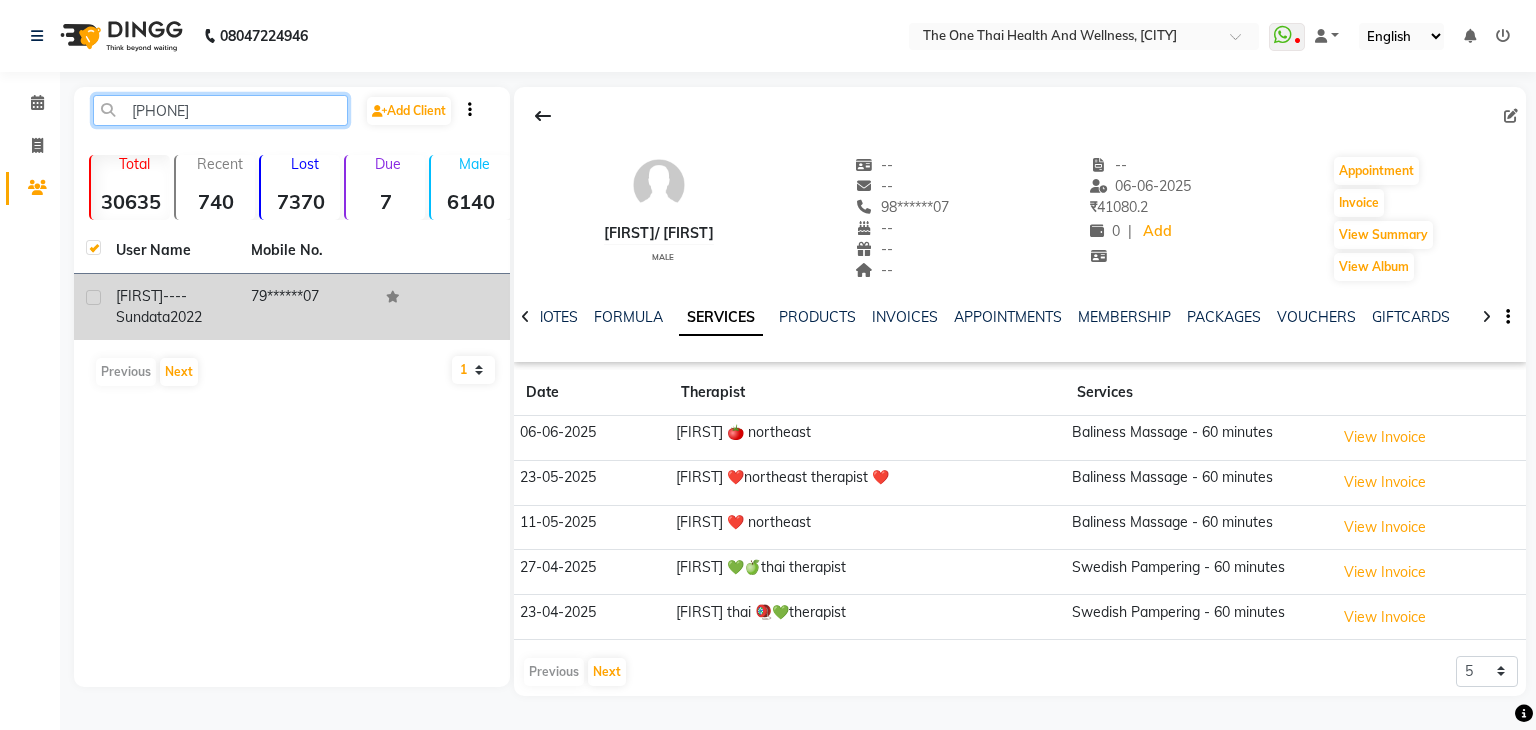 type on "[PHONE]" 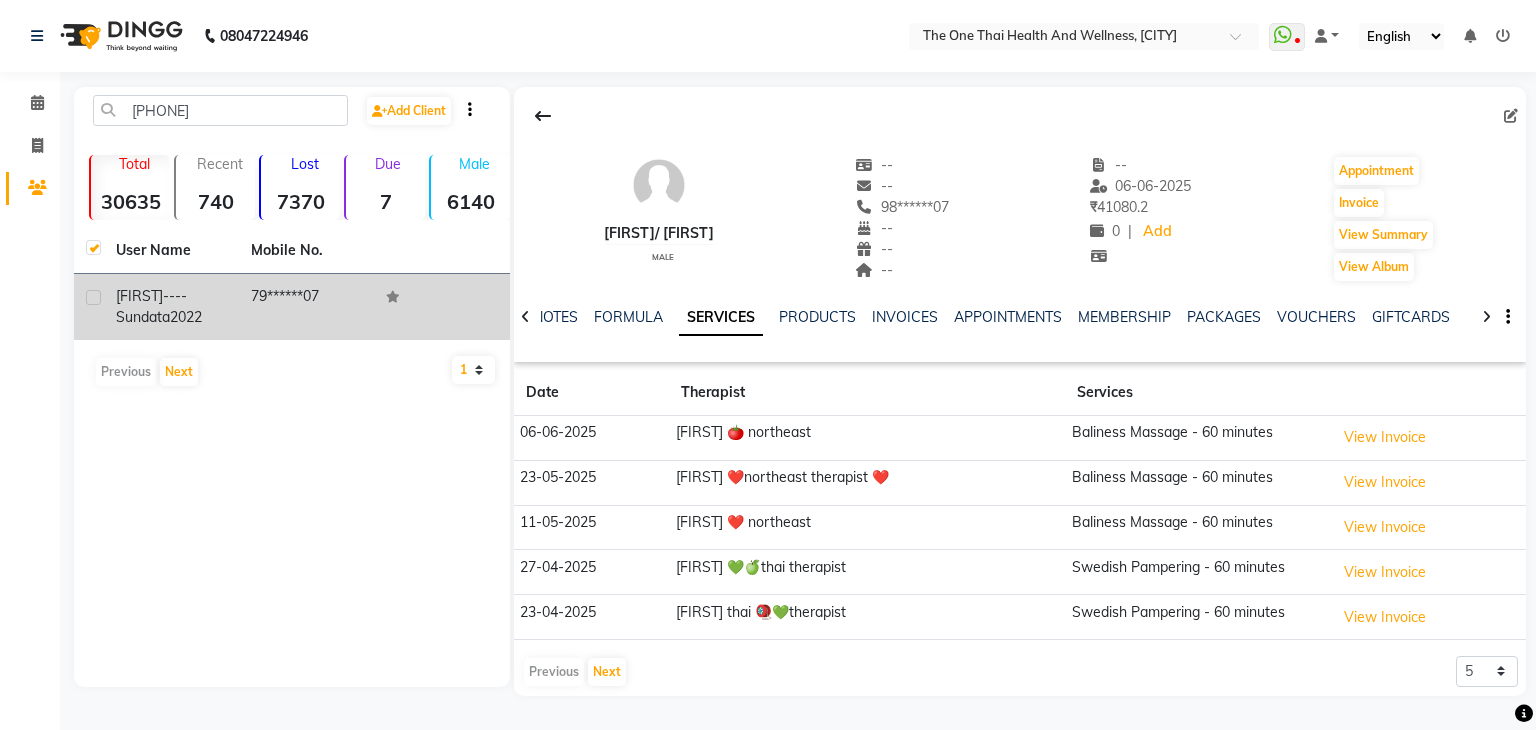 click 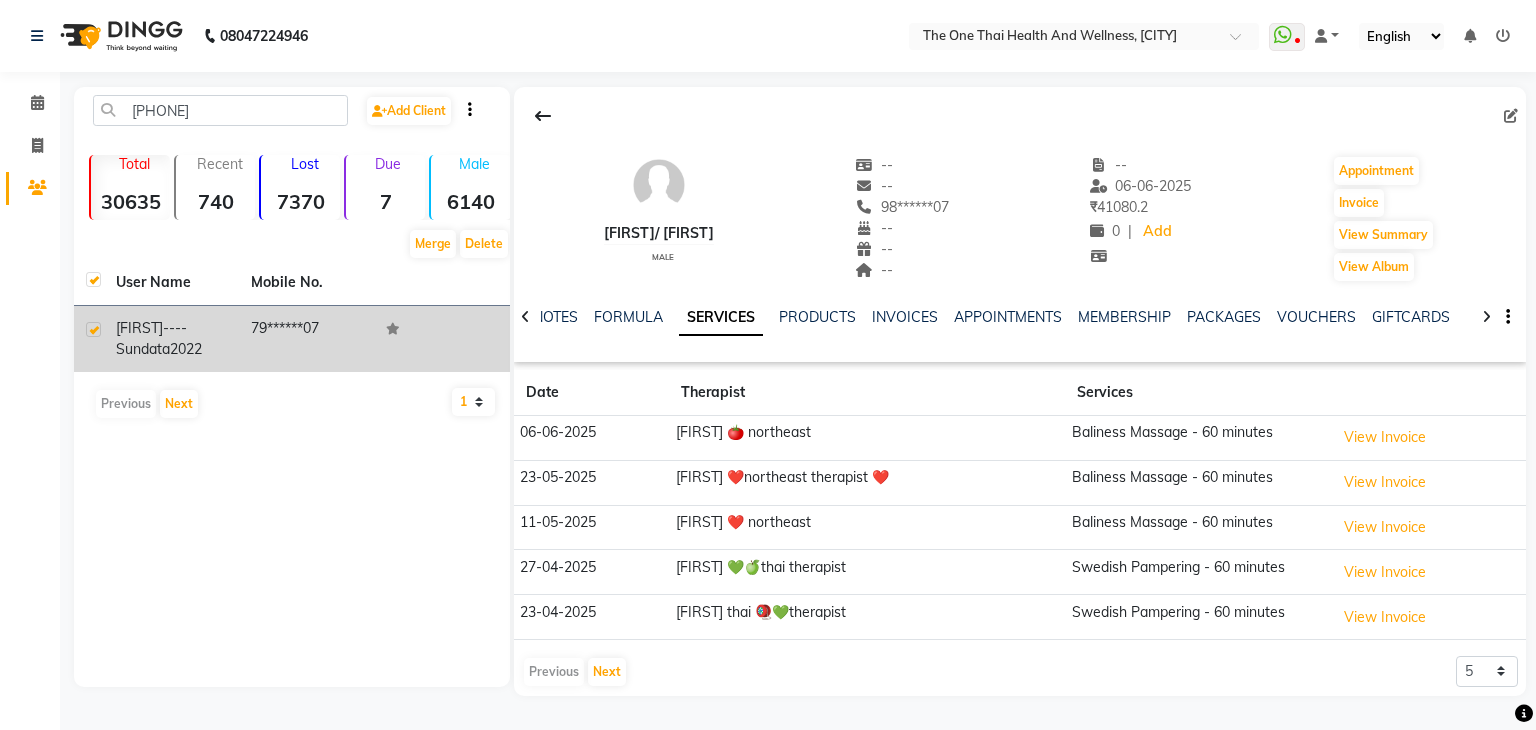 click on "[FIRST]----sundata" 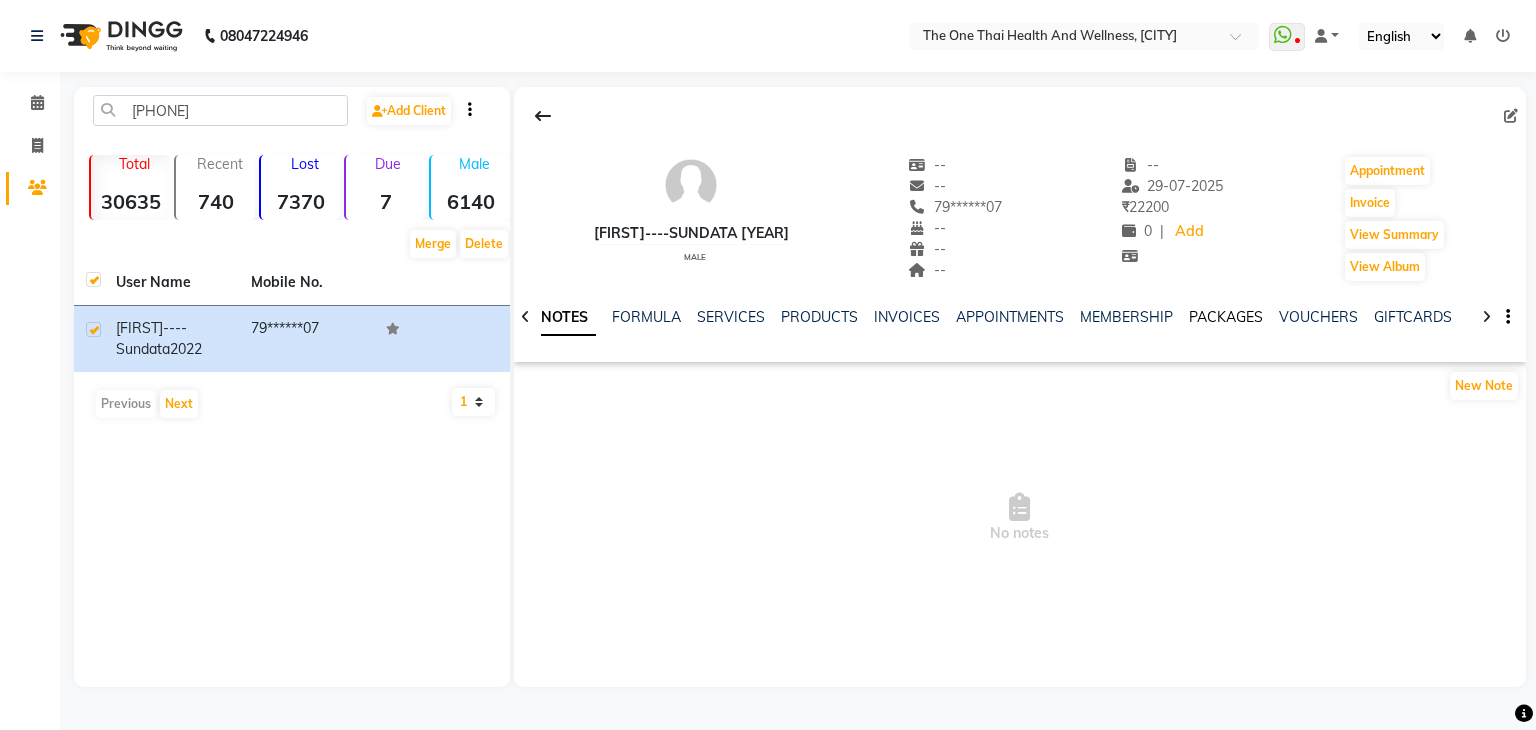 click on "PACKAGES" 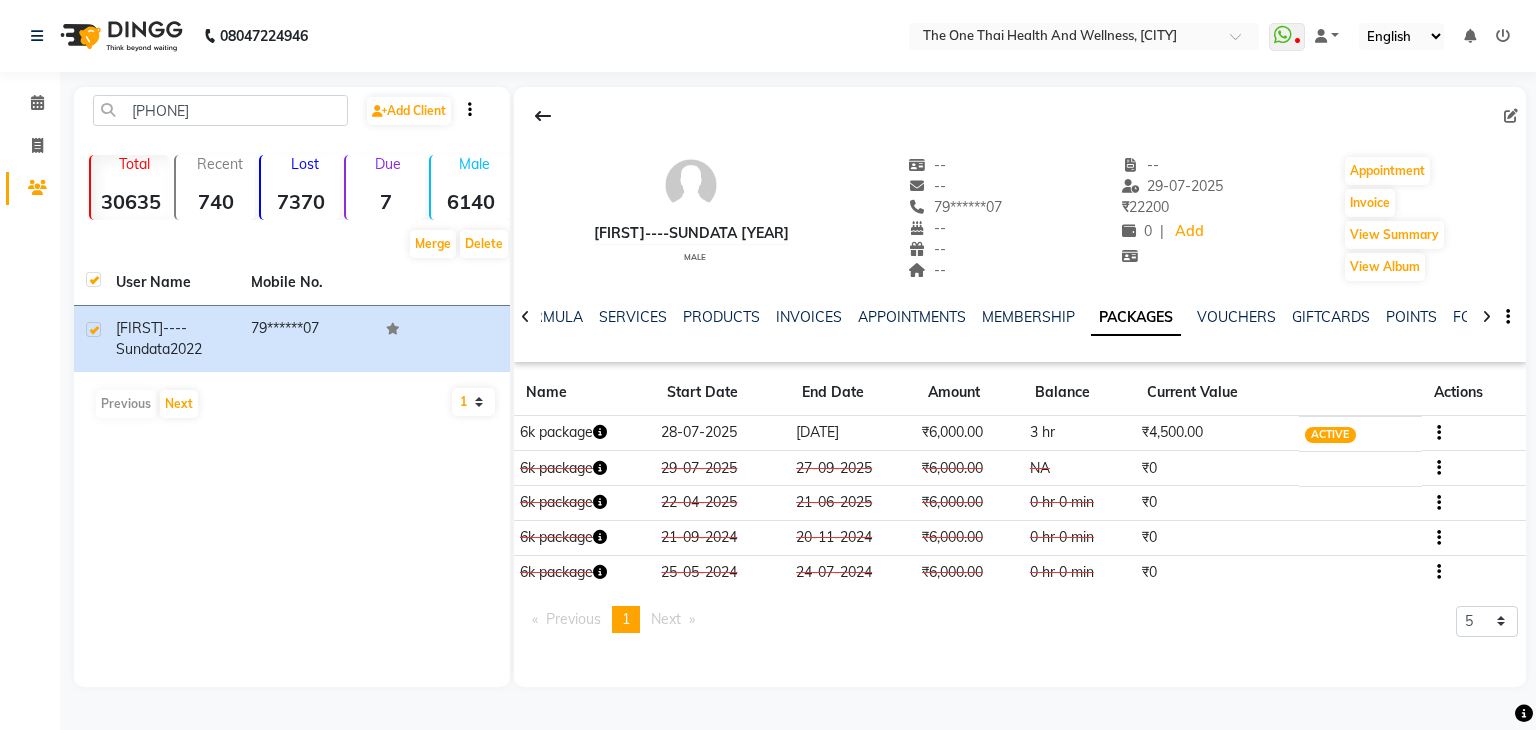 click on "INVOICES" 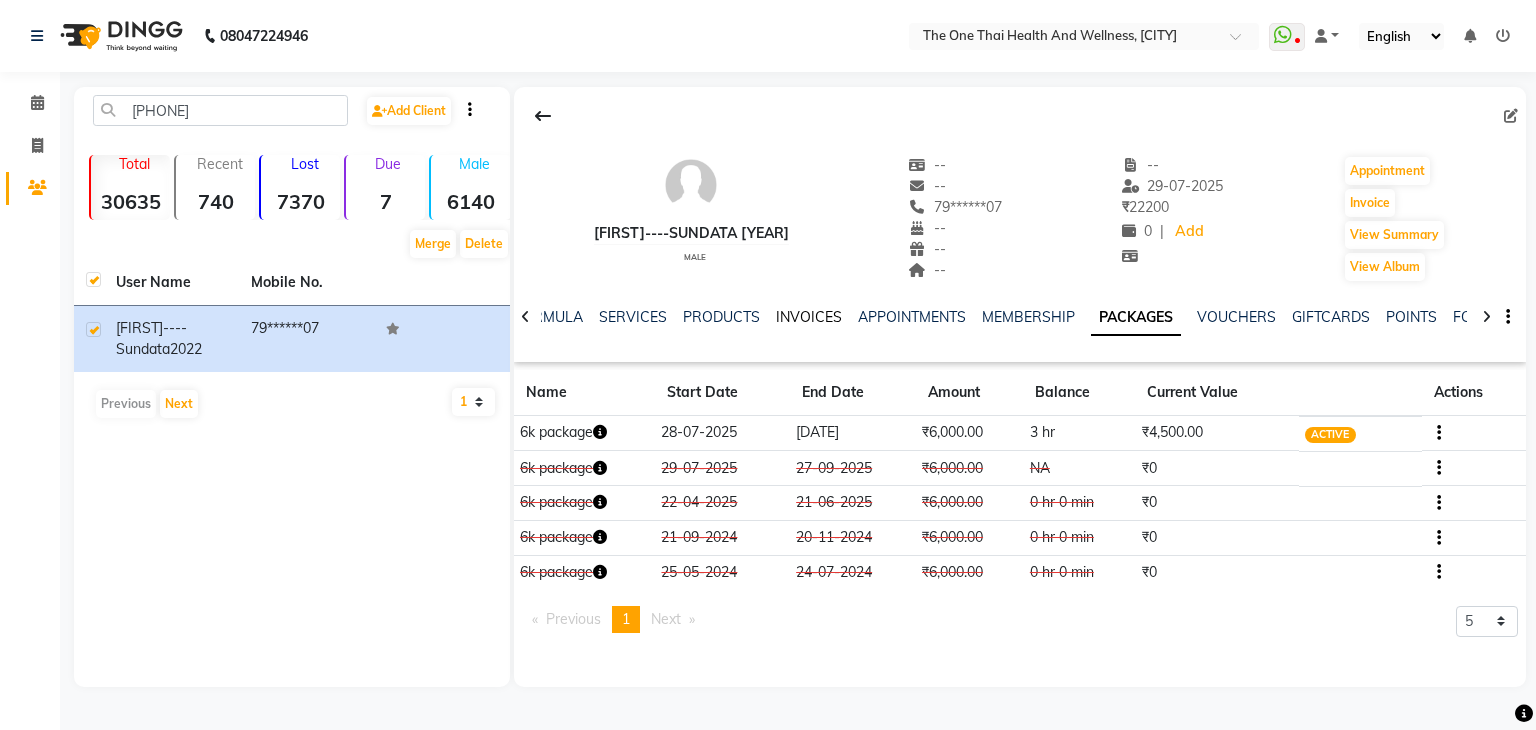 click on "INVOICES" 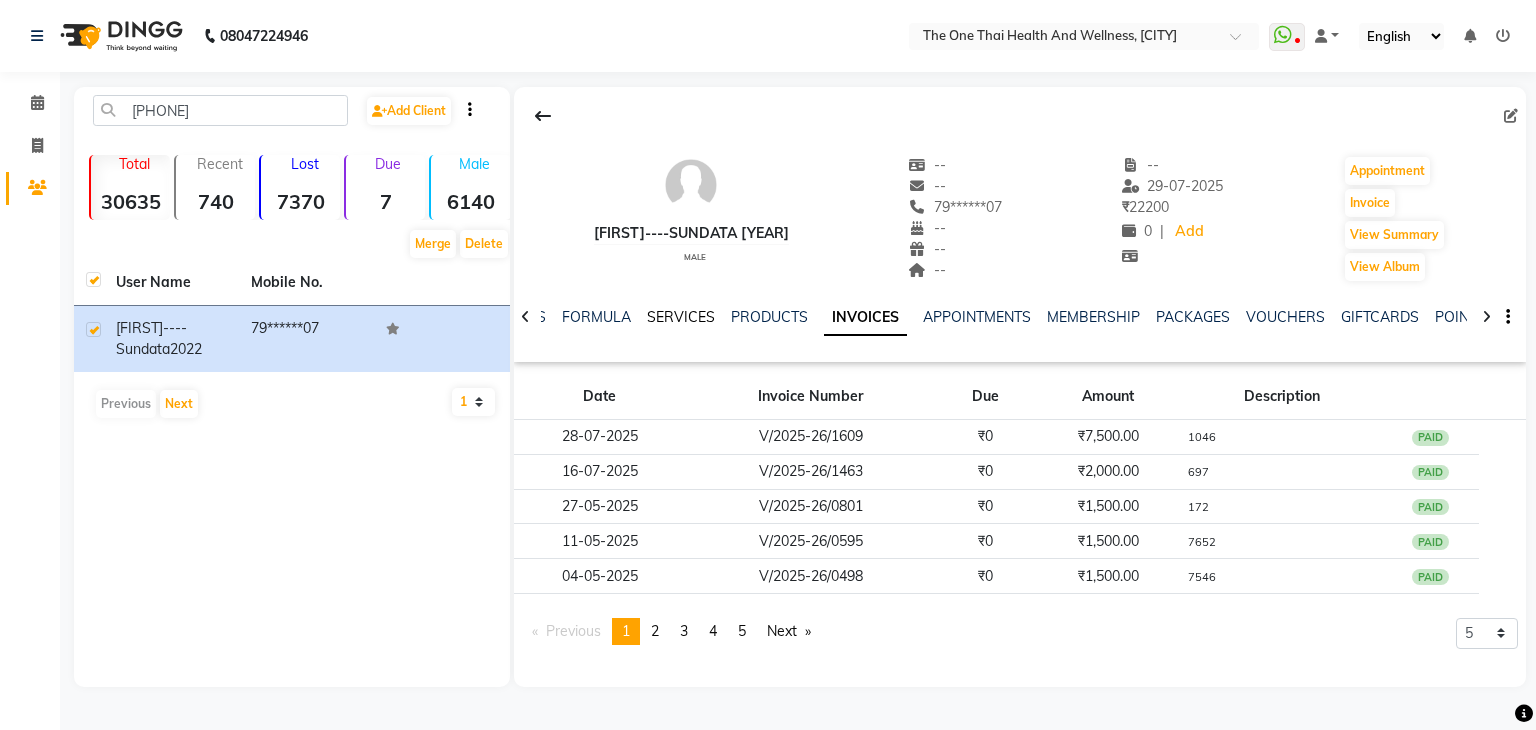 click on "SERVICES" 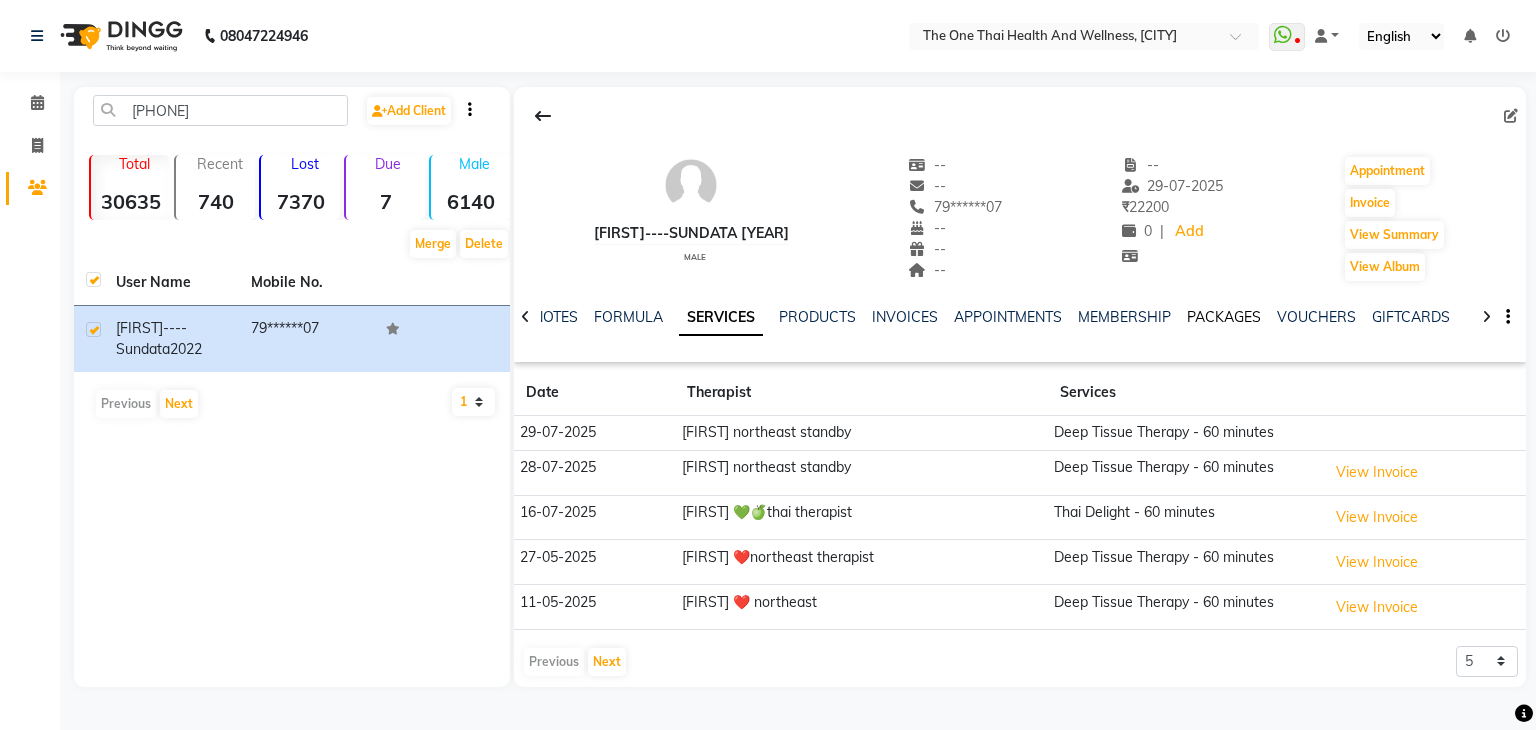 click on "PACKAGES" 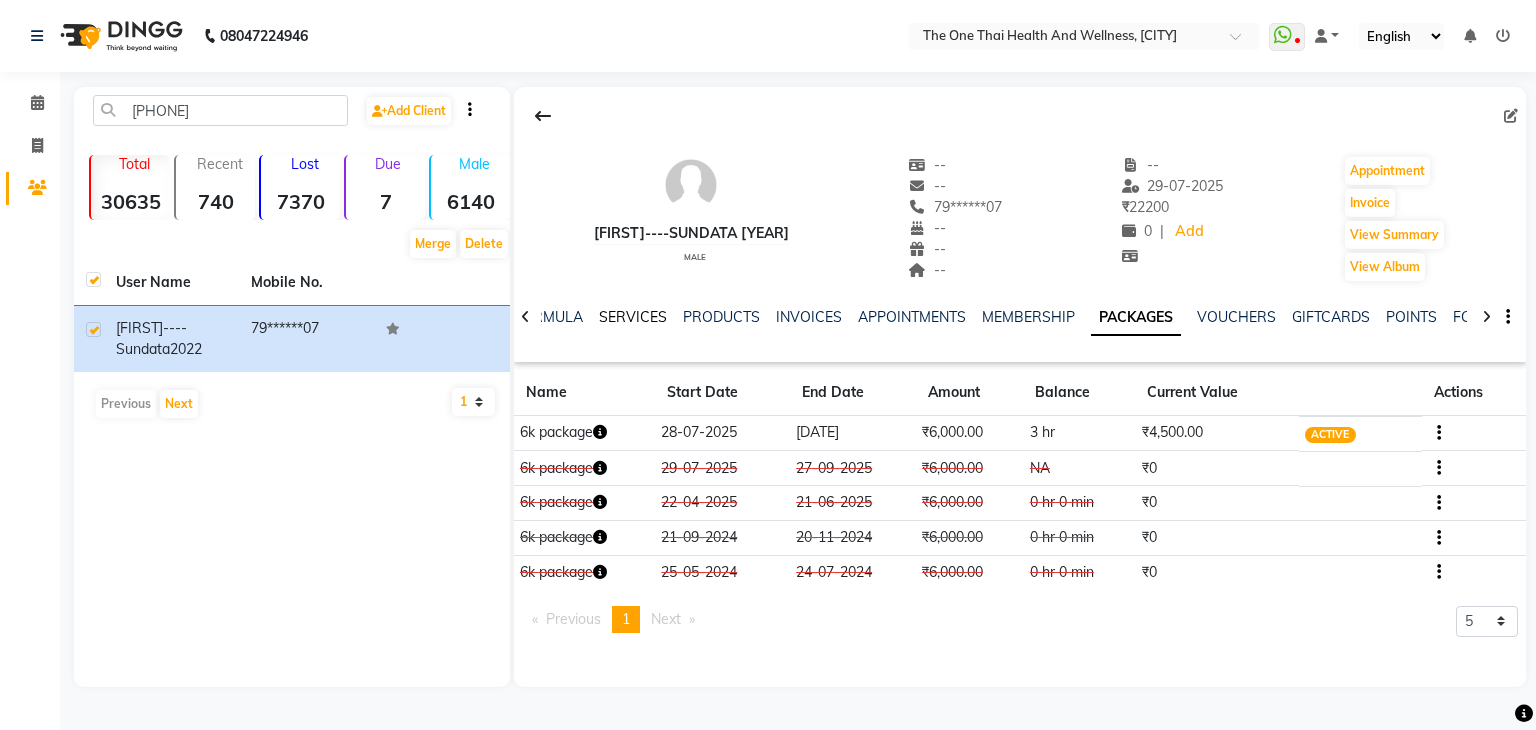 click on "SERVICES" 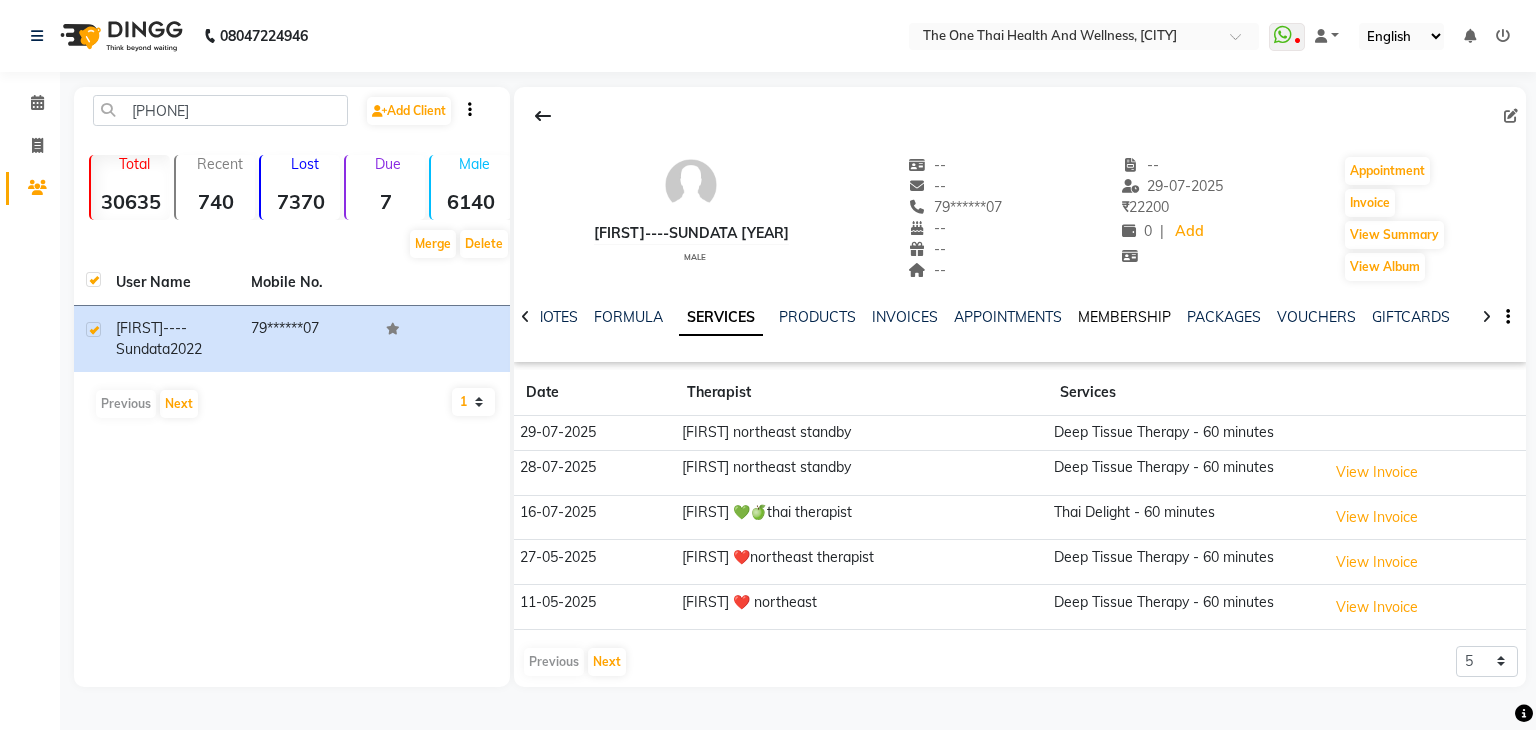 click on "MEMBERSHIP" 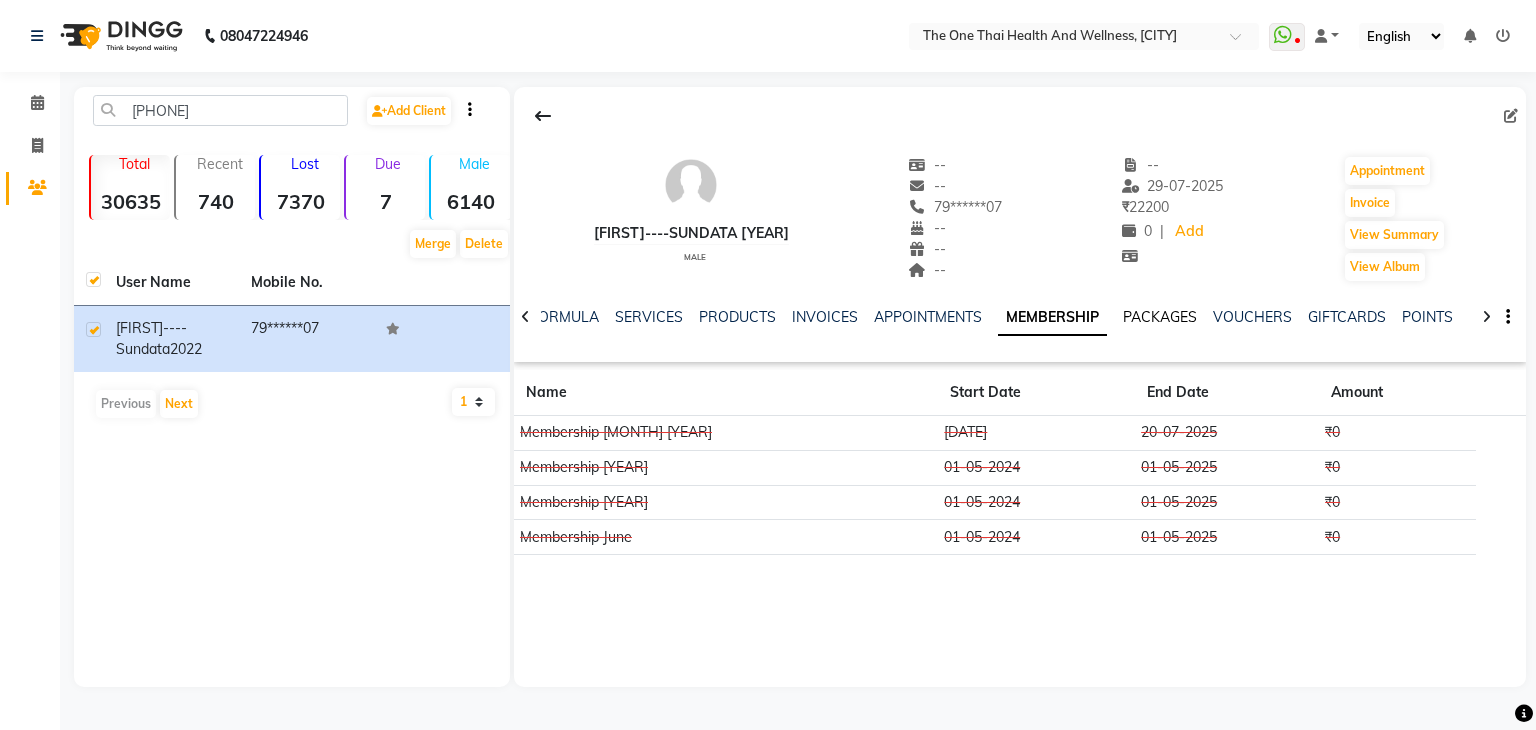 click on "PACKAGES" 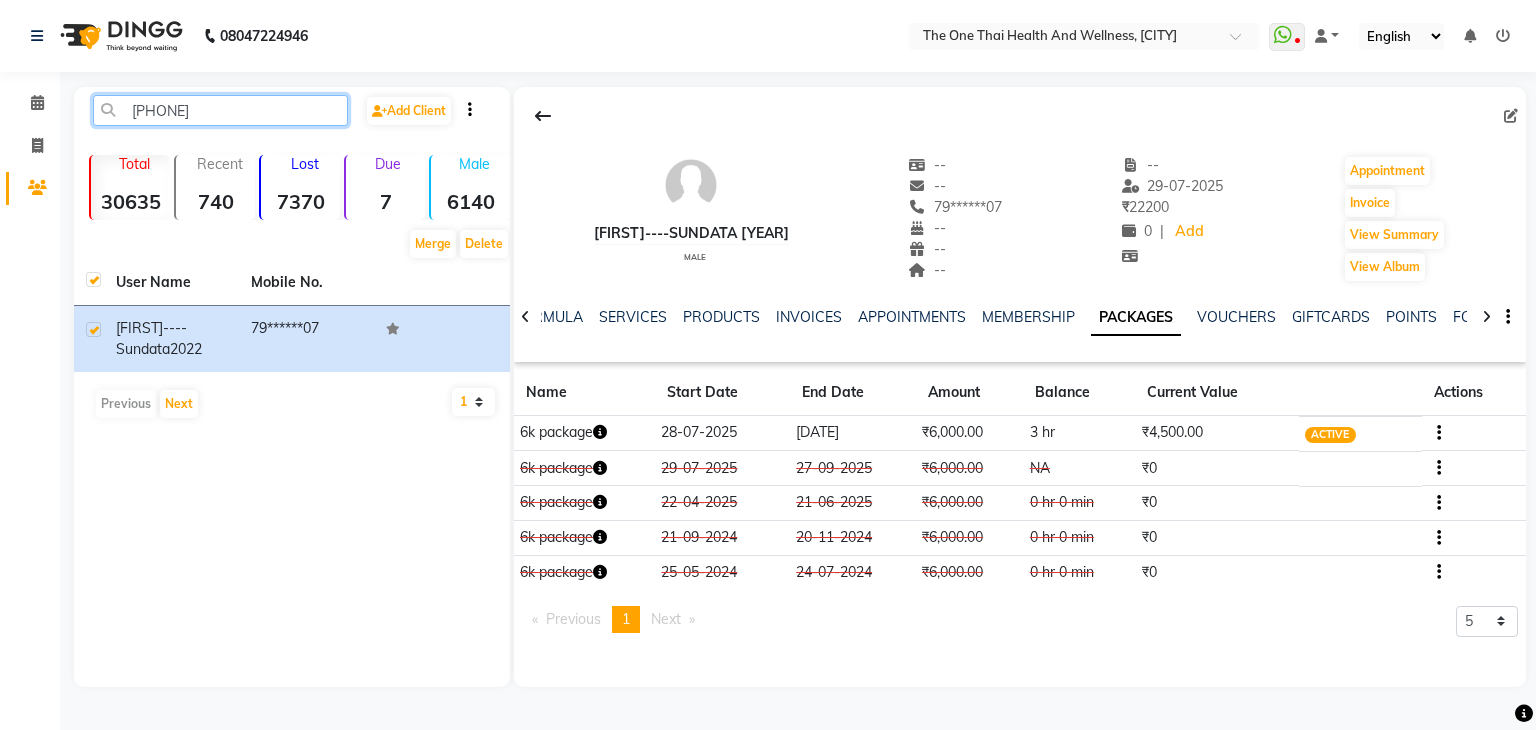 click on "[PHONE]" 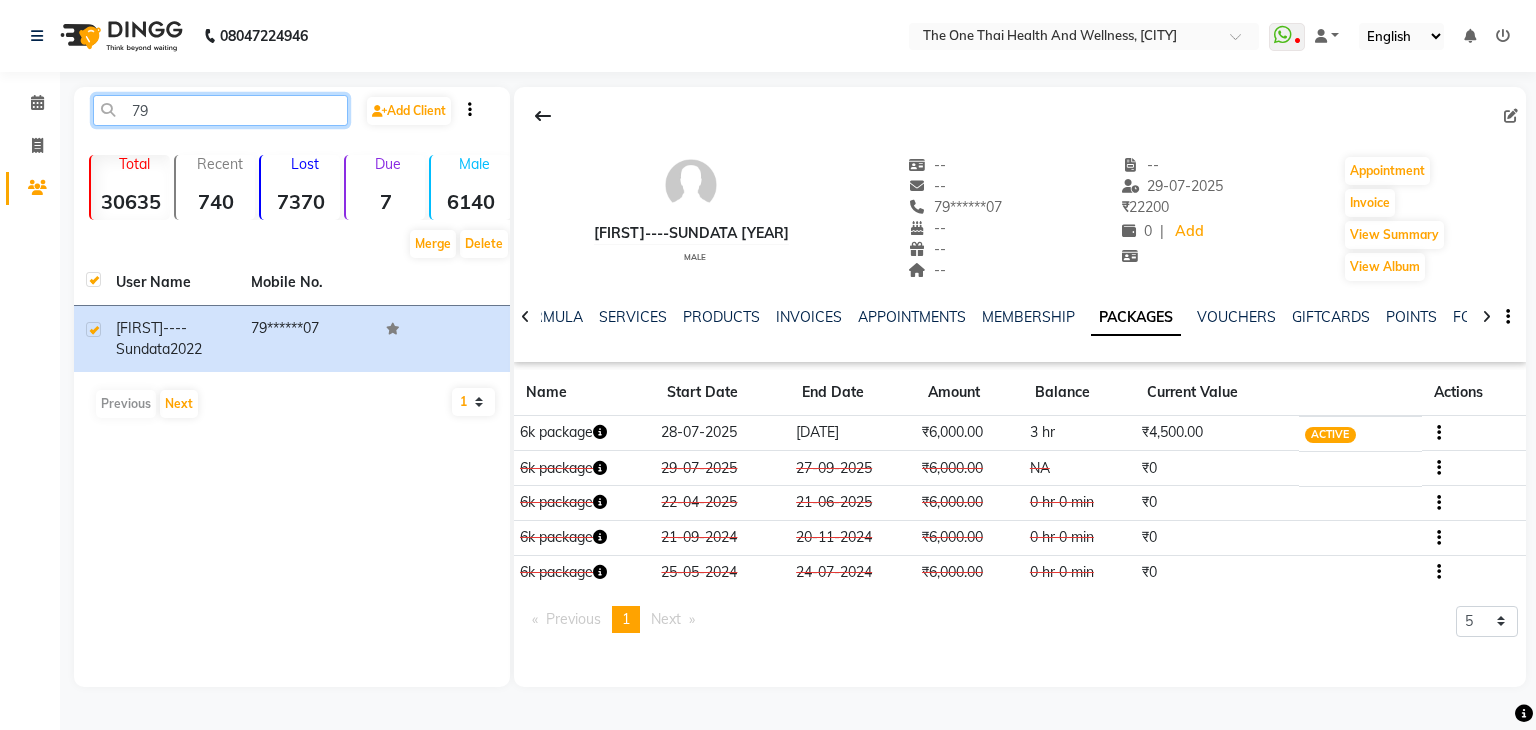 type on "7" 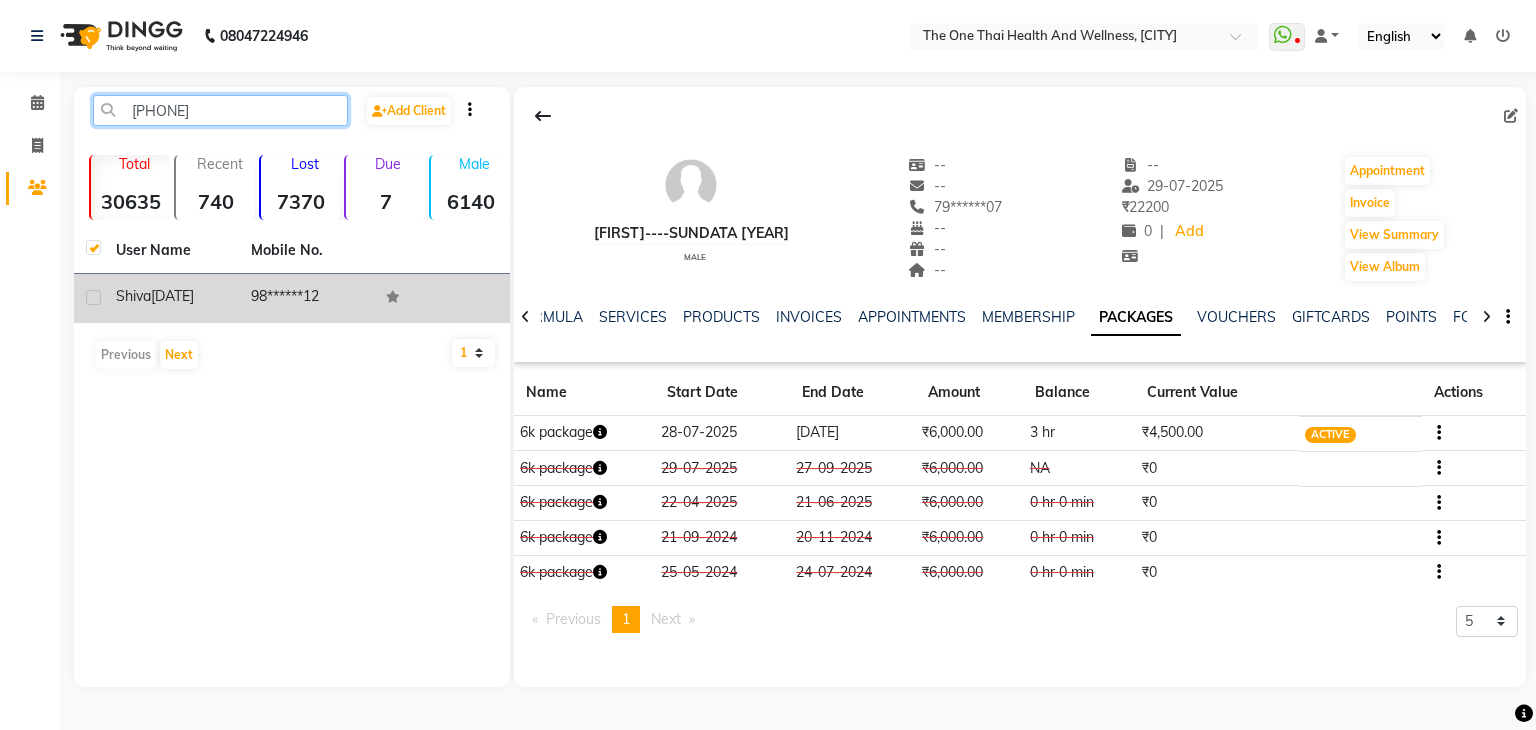 type on "[PHONE]" 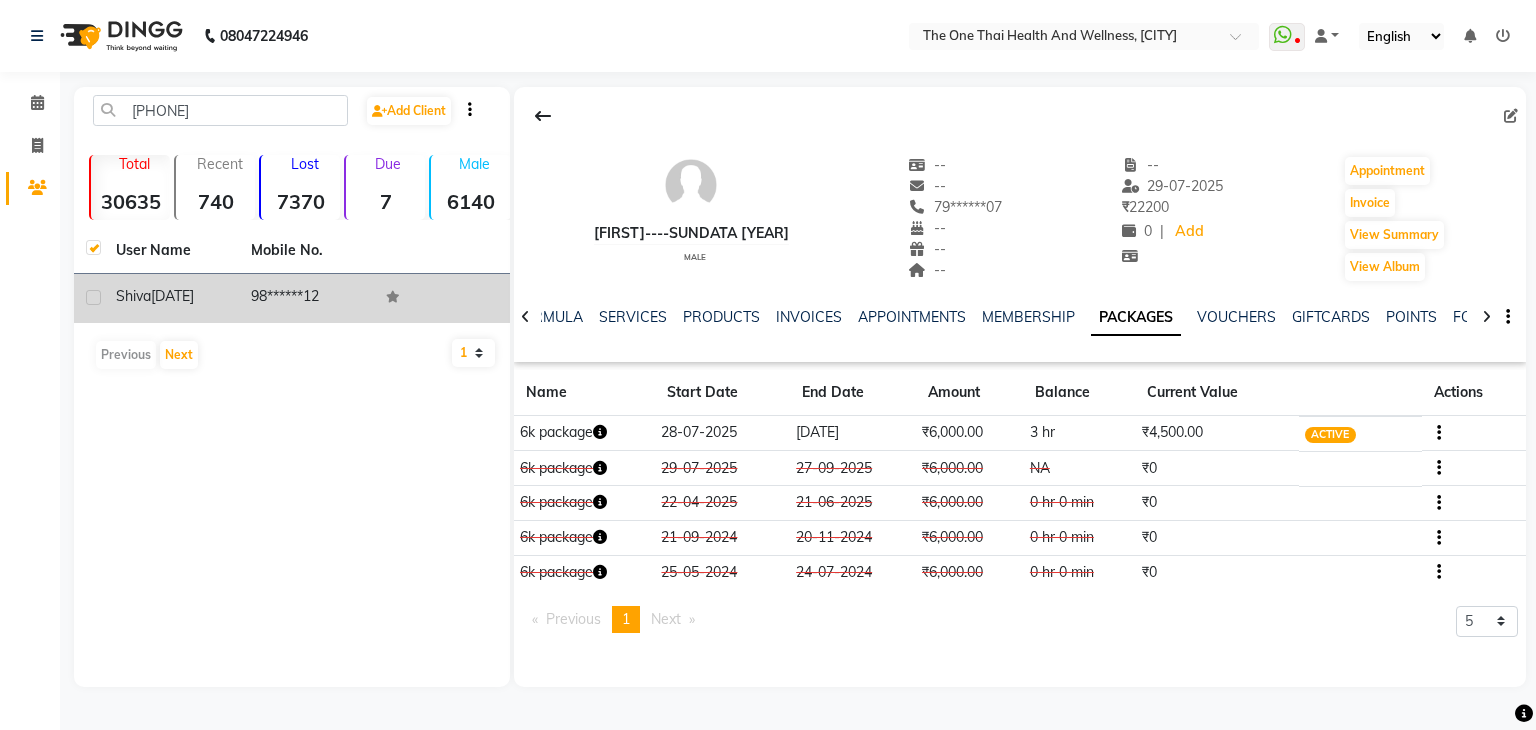 click 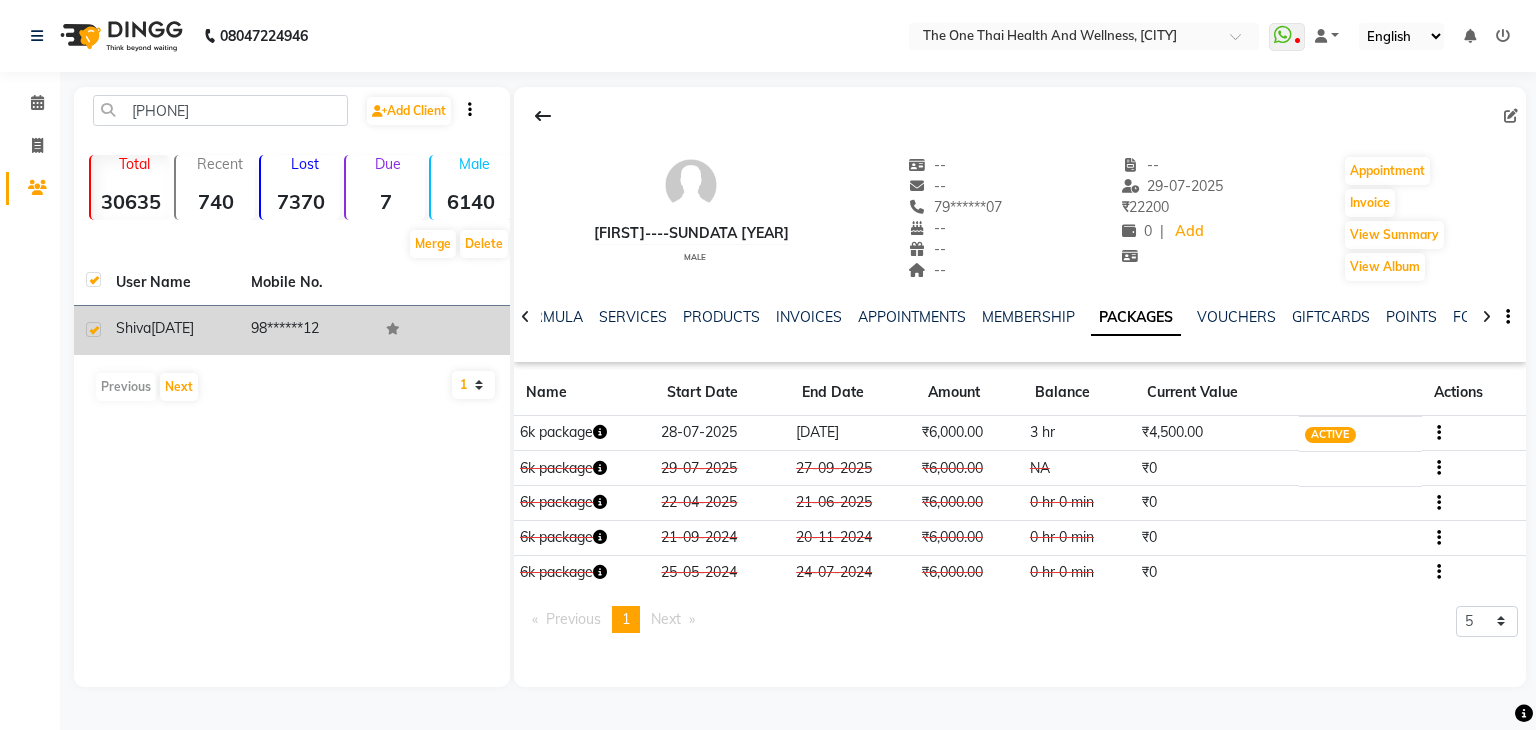 click on "shiva" 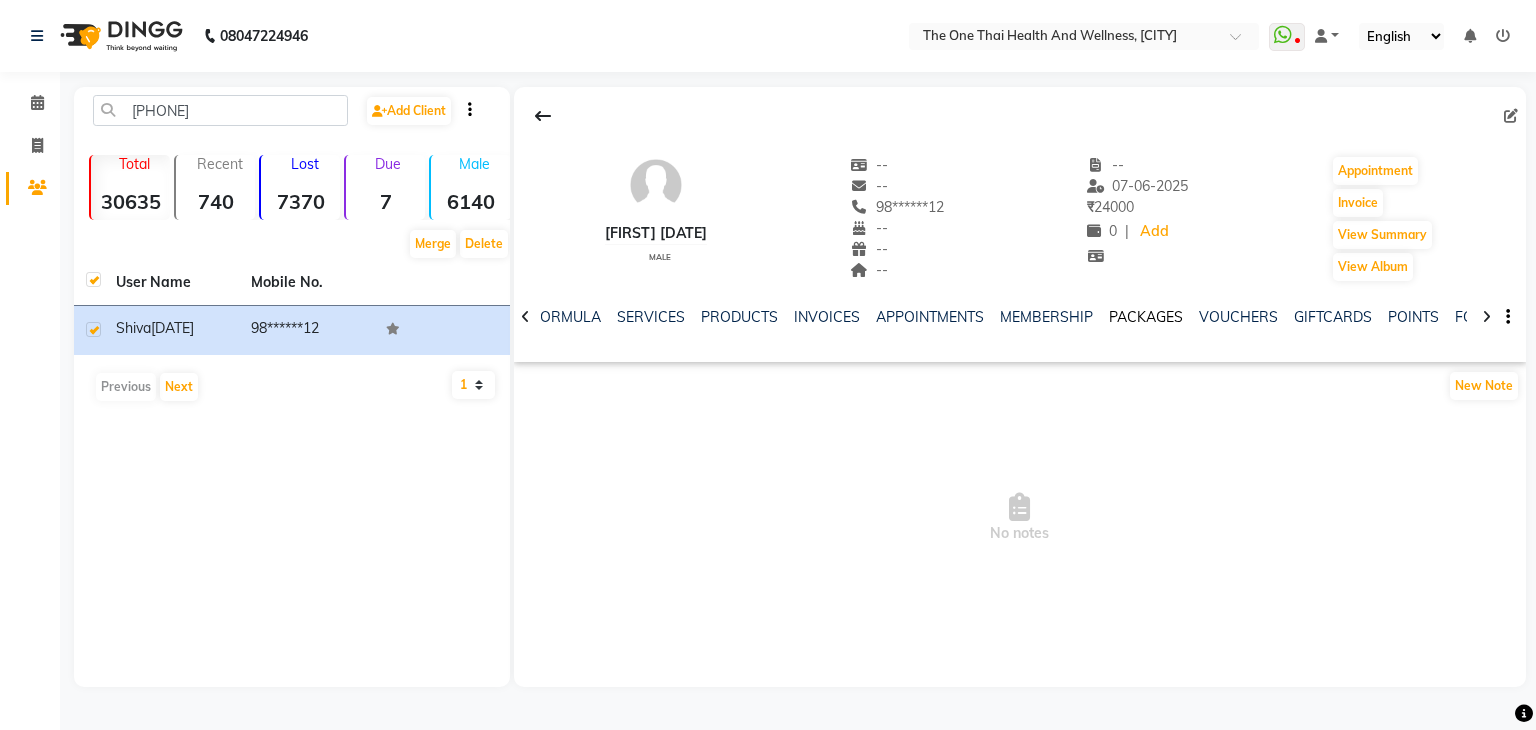 click on "PACKAGES" 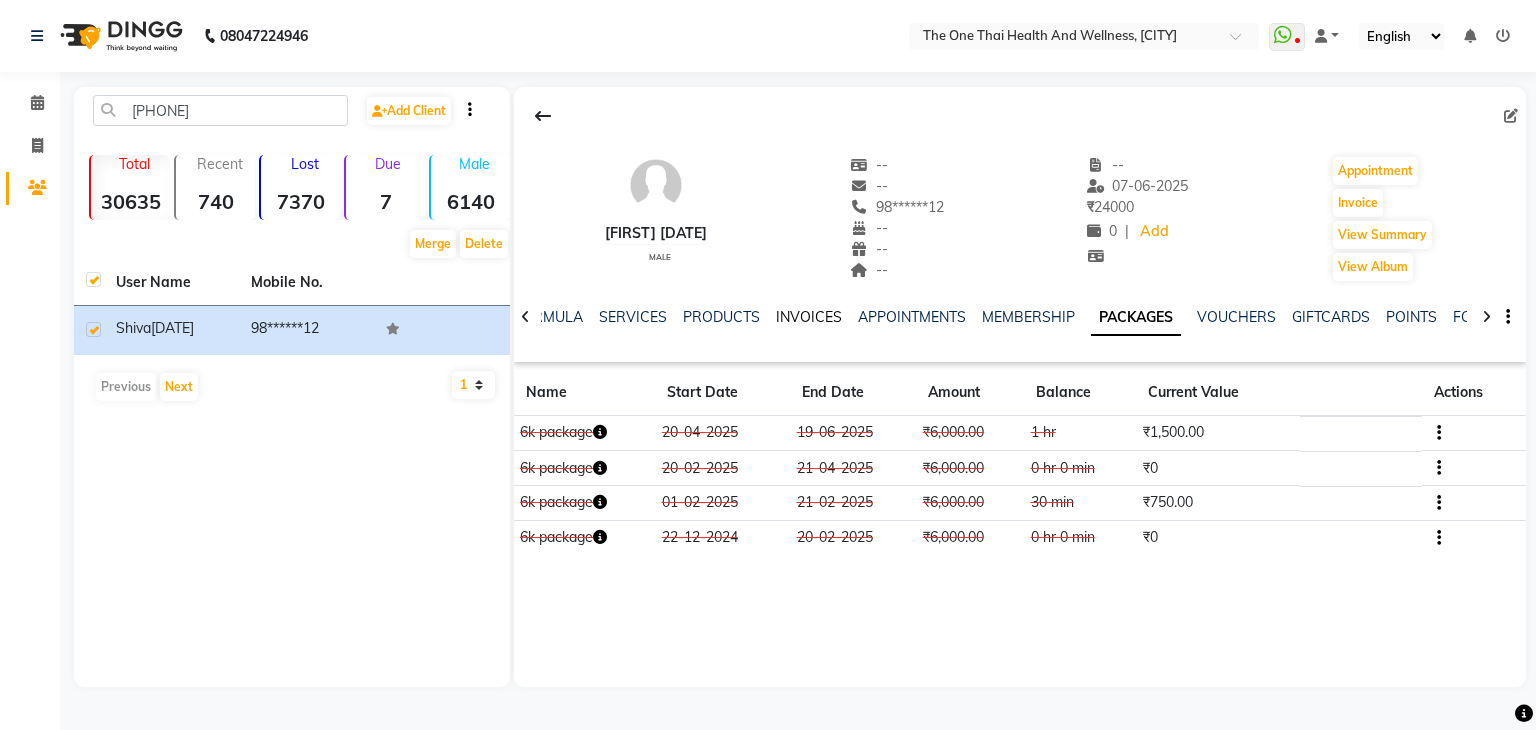 click on "INVOICES" 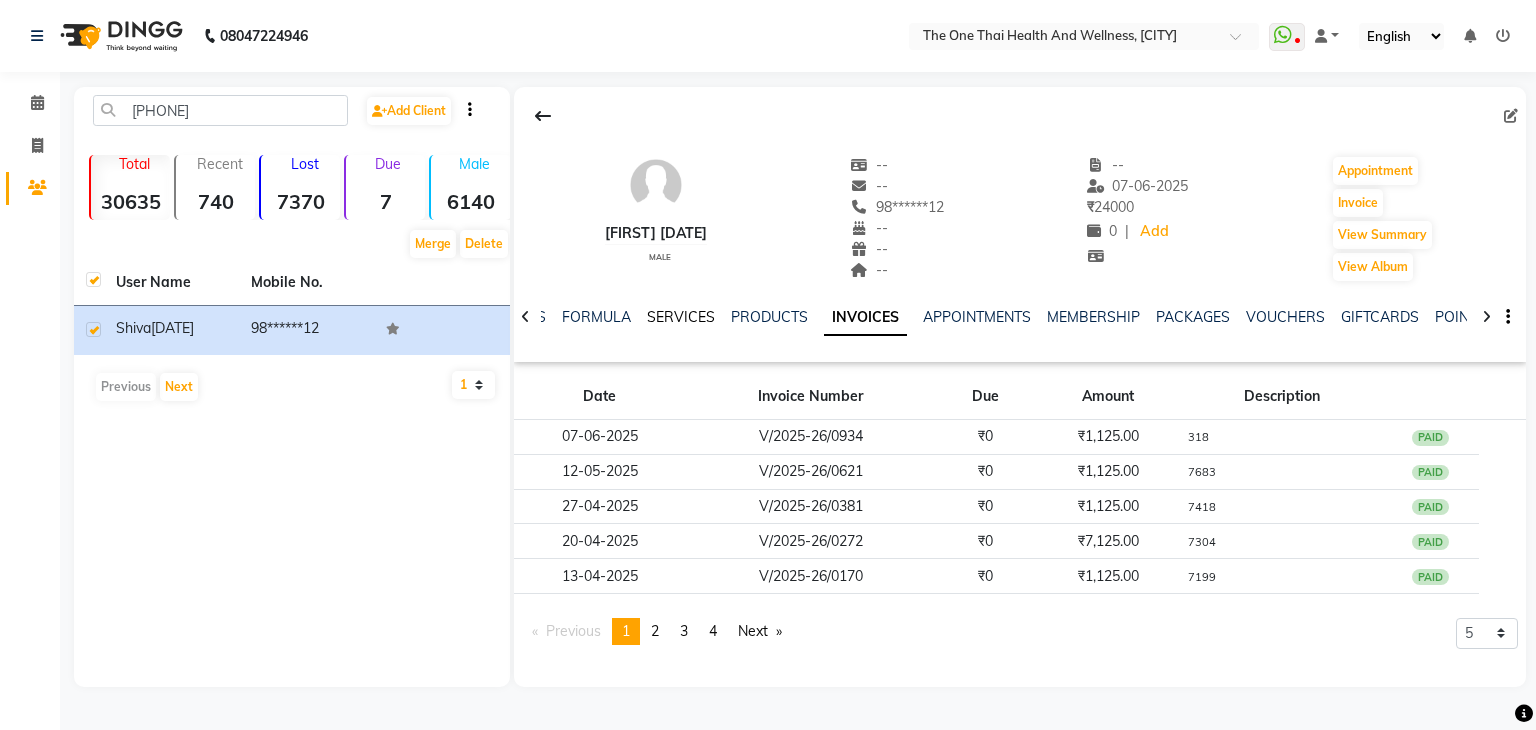 click on "SERVICES" 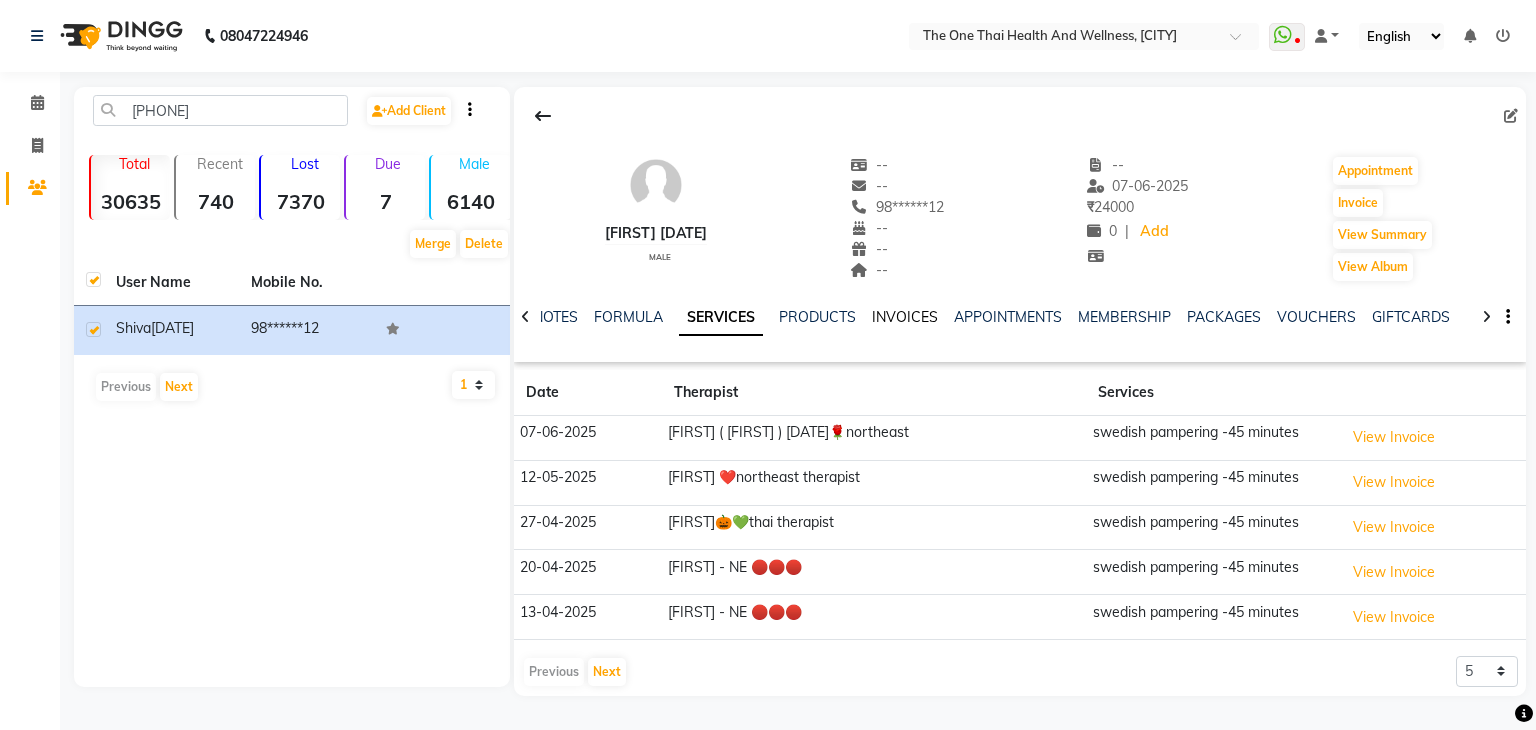 click on "INVOICES" 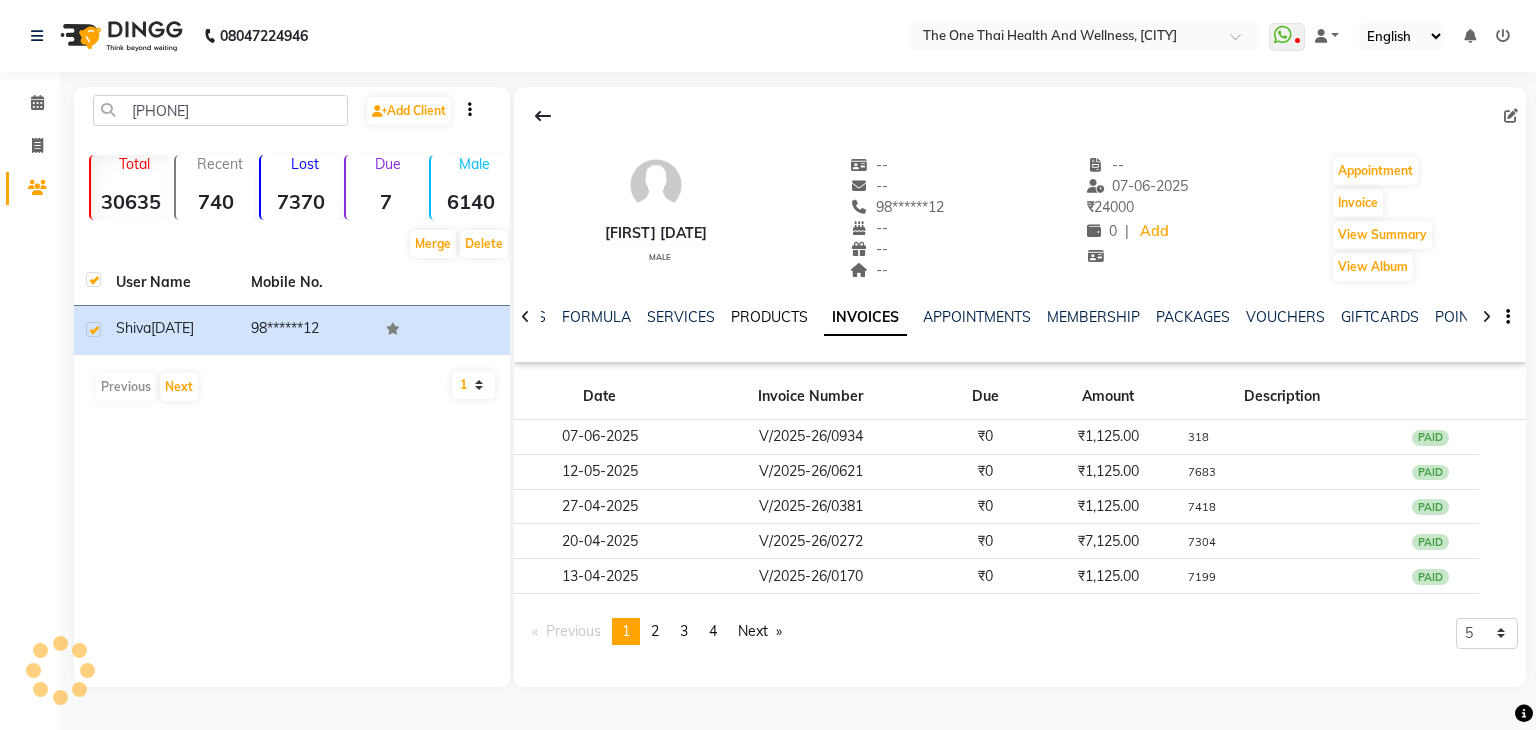 click on "PRODUCTS" 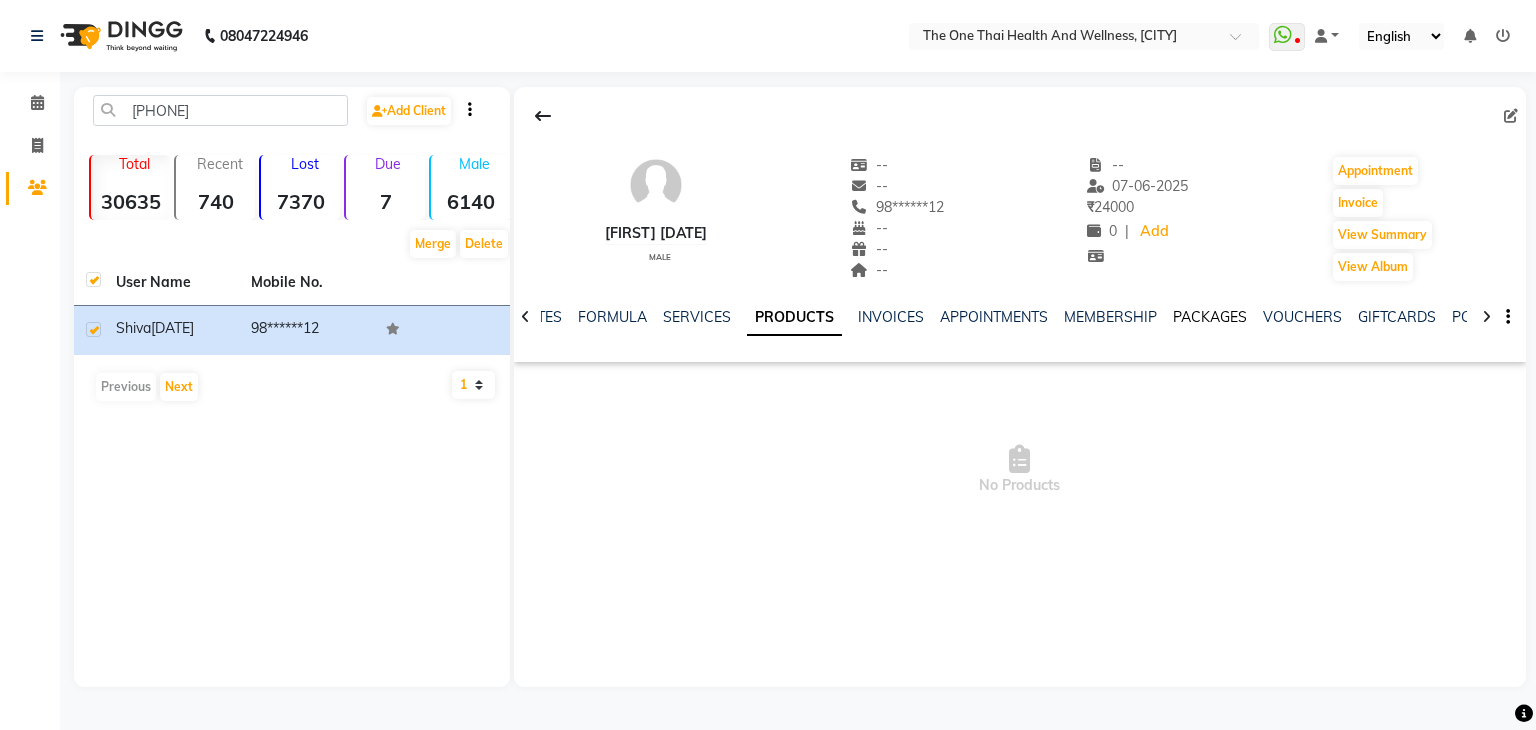 click on "PACKAGES" 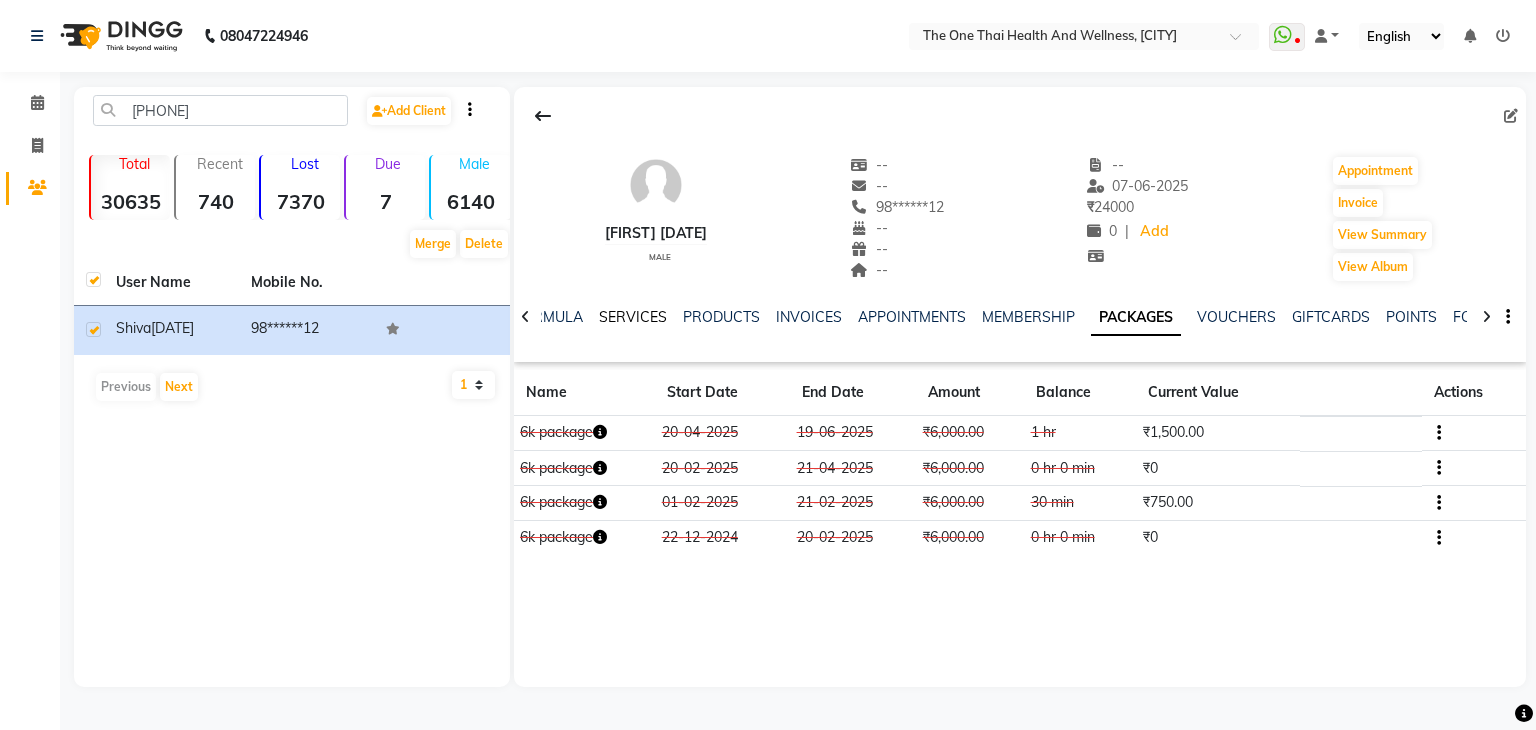click on "SERVICES" 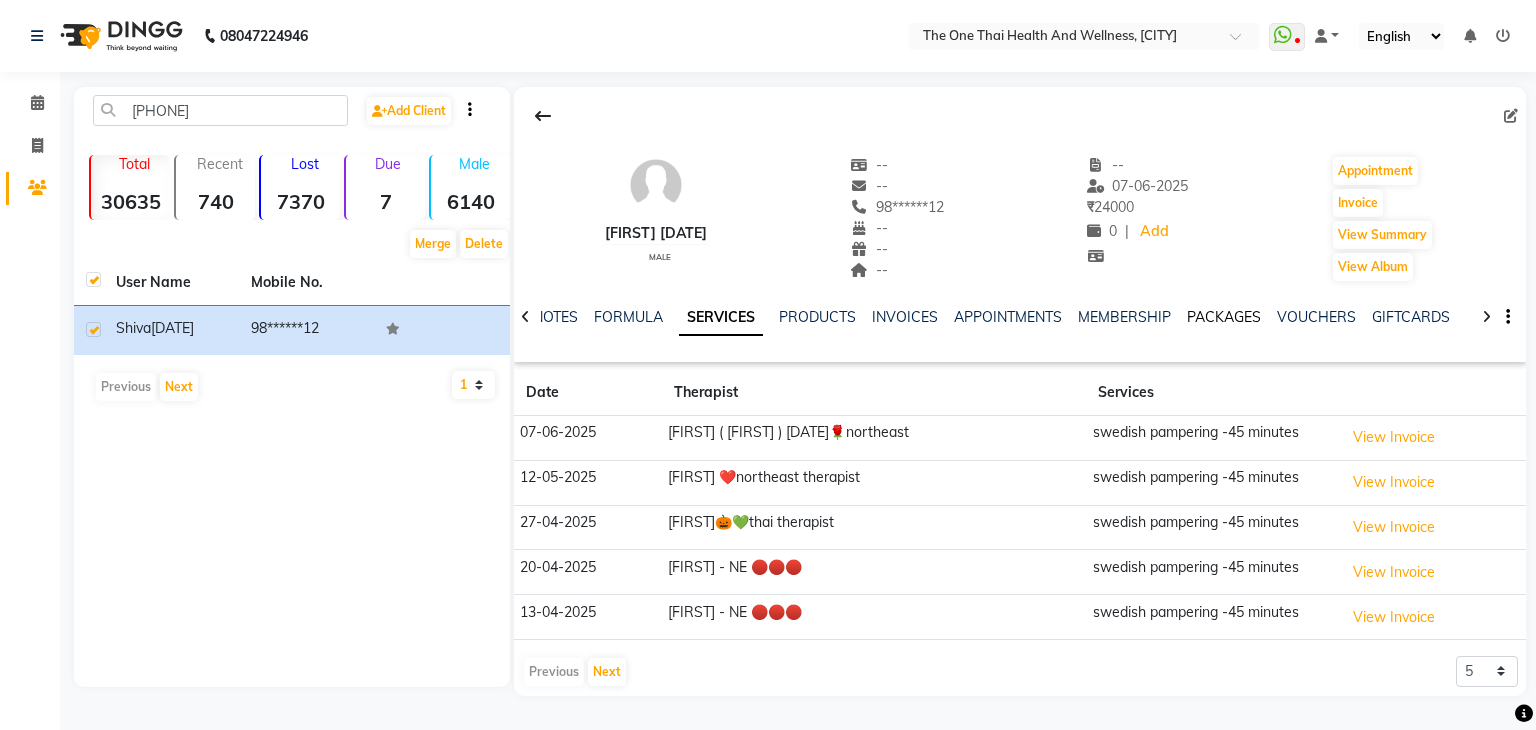 click on "PACKAGES" 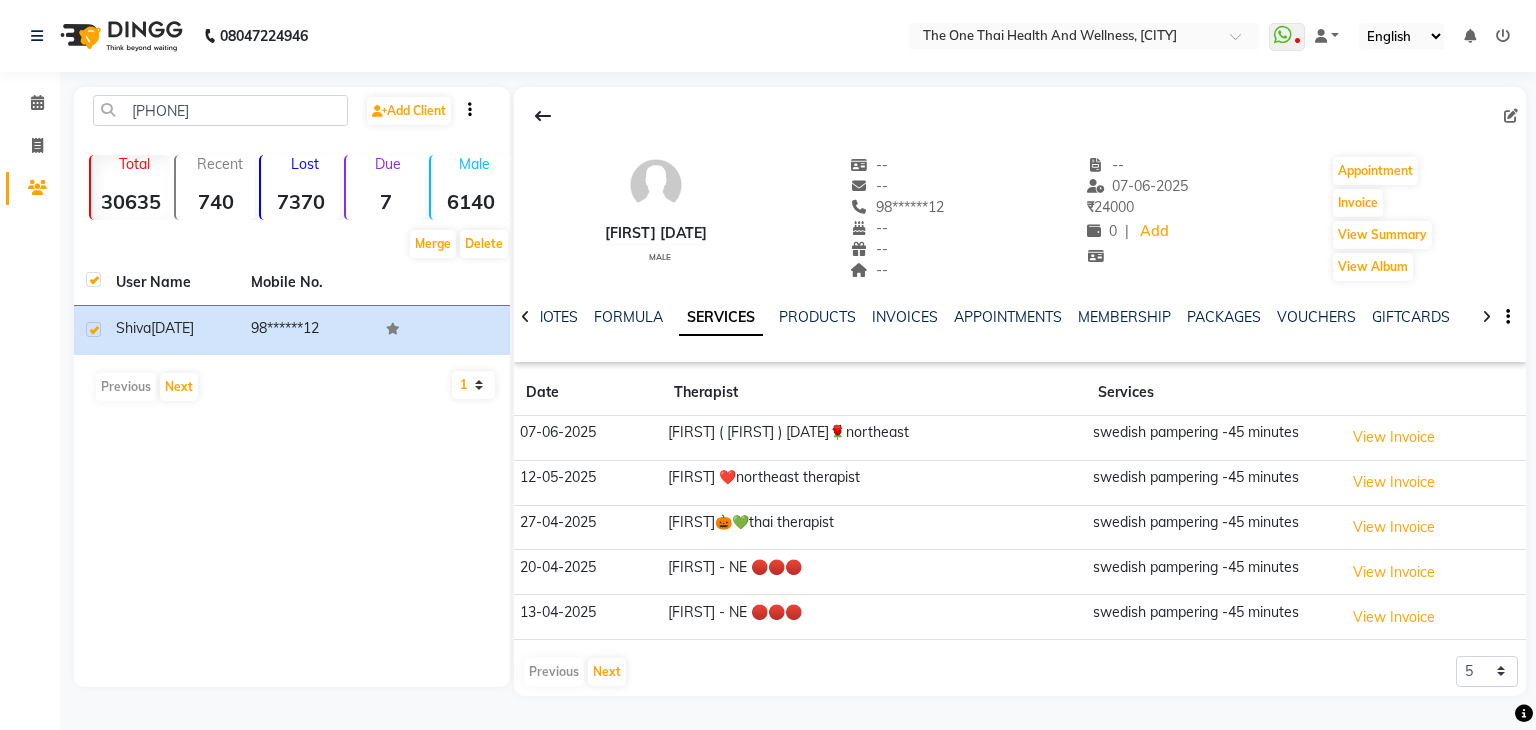 click on "PACKAGES" 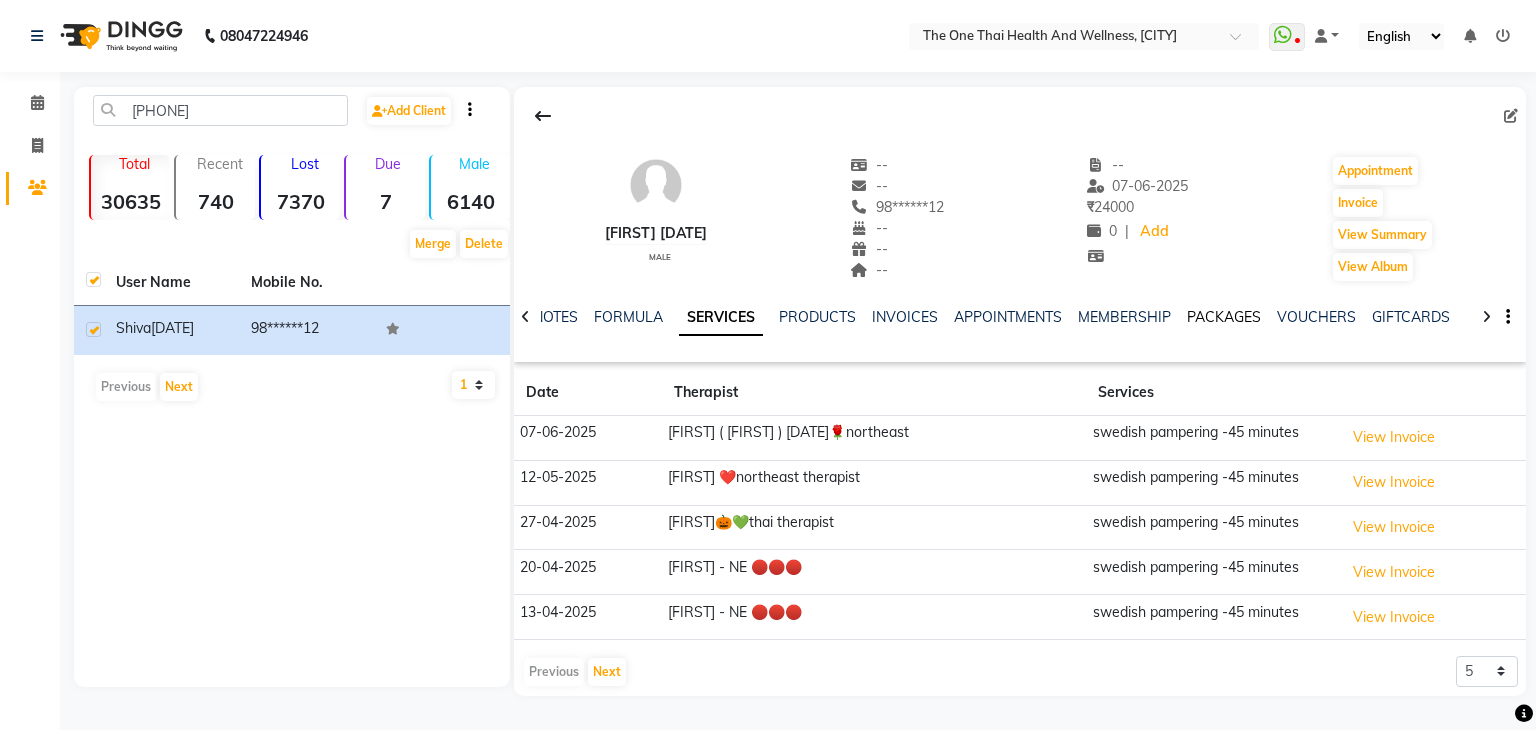 click on "PACKAGES" 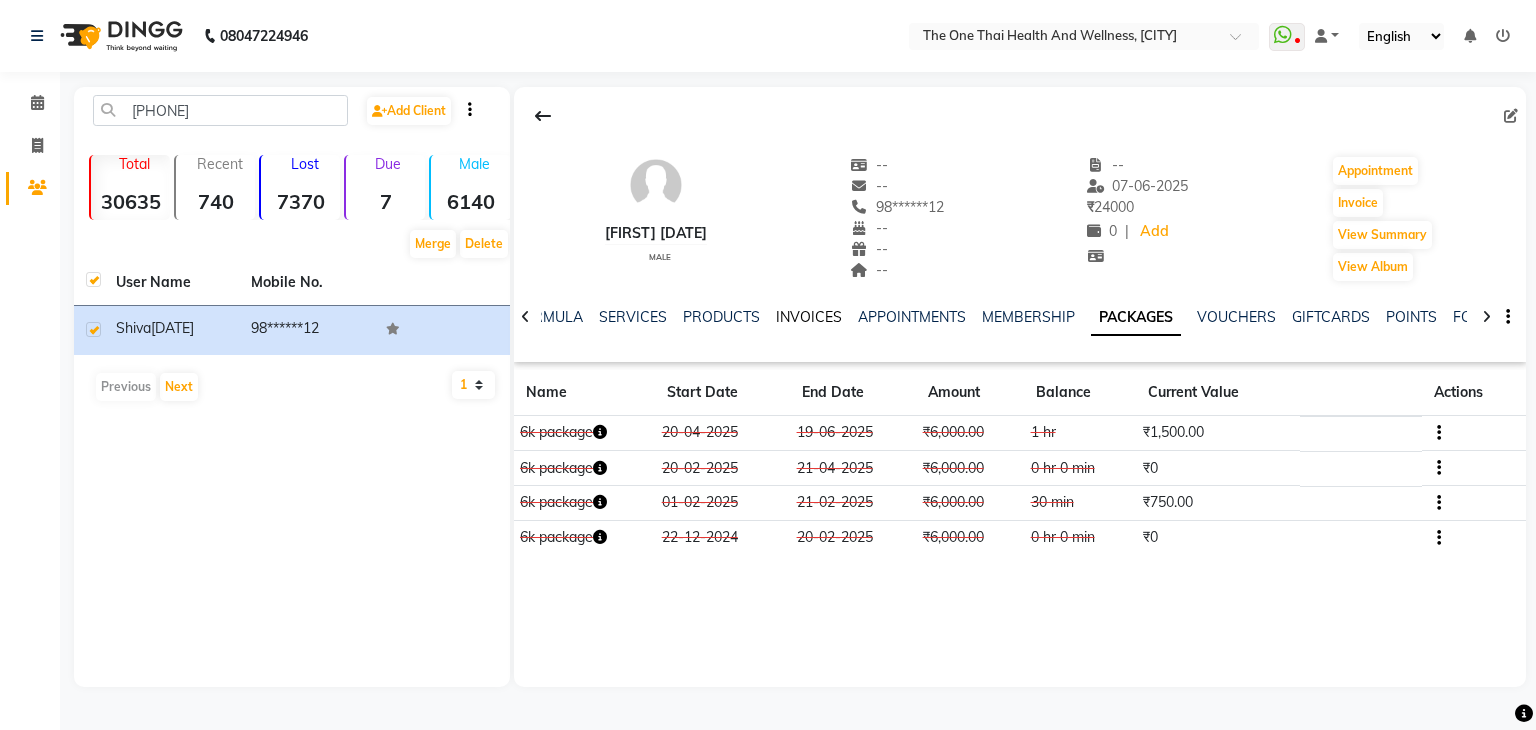 click on "INVOICES" 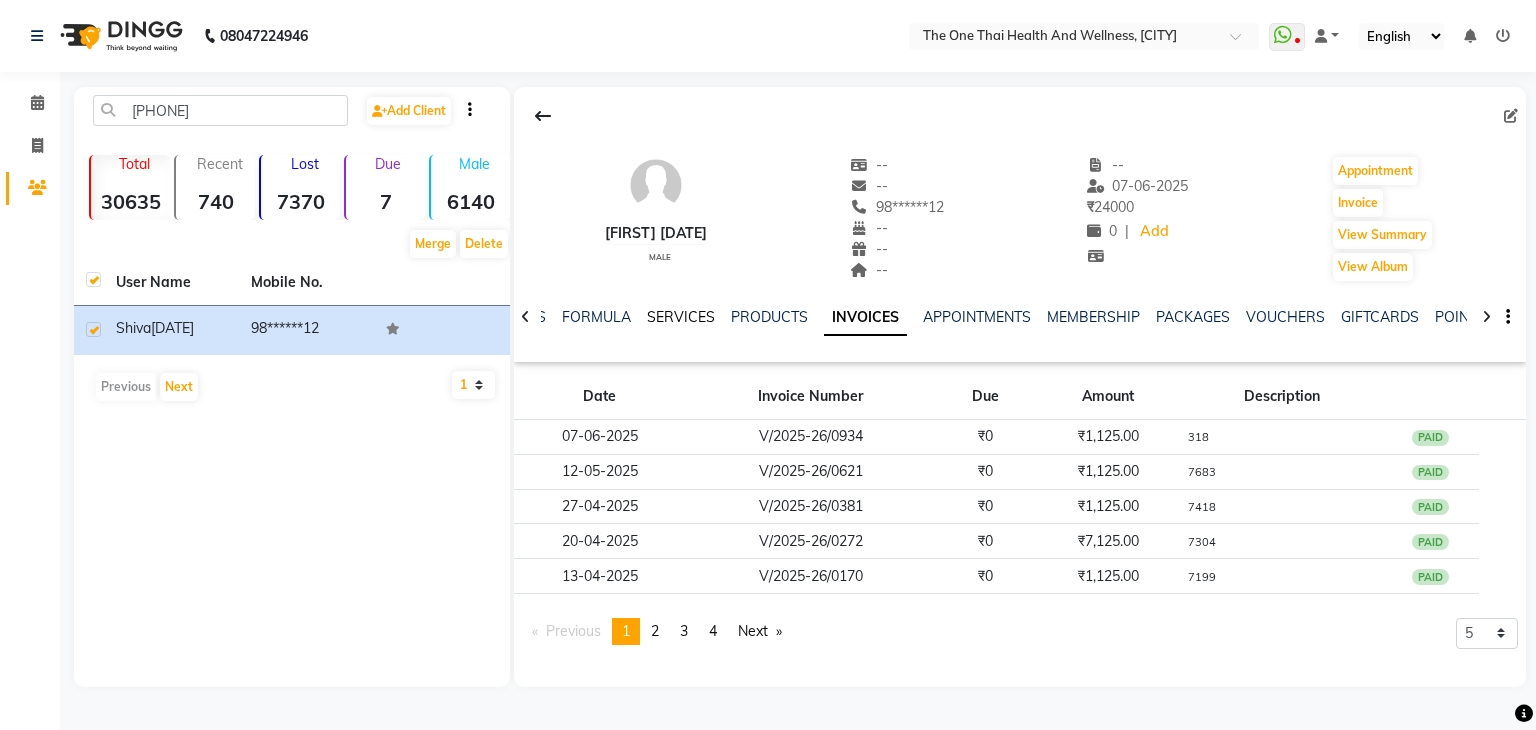 click on "SERVICES" 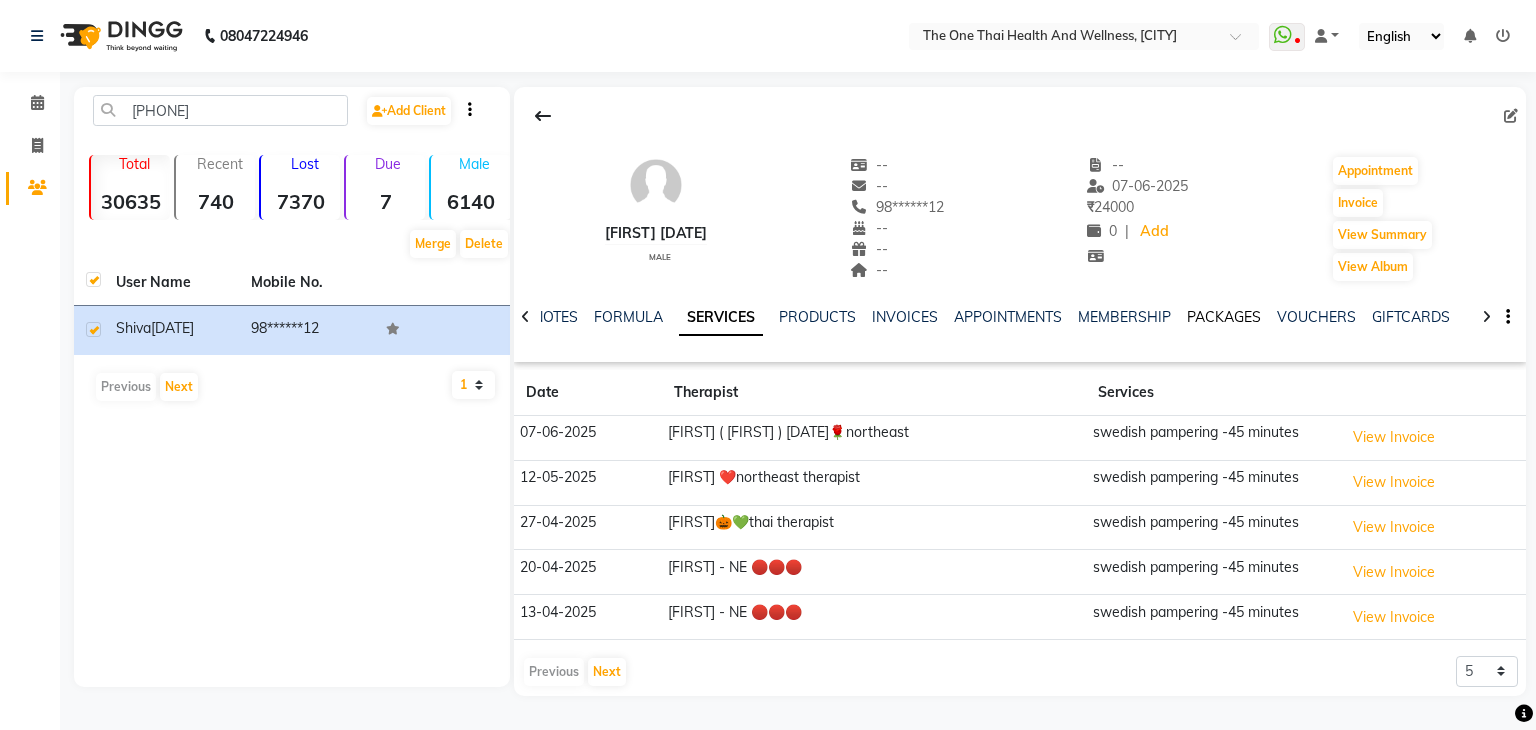 click on "PACKAGES" 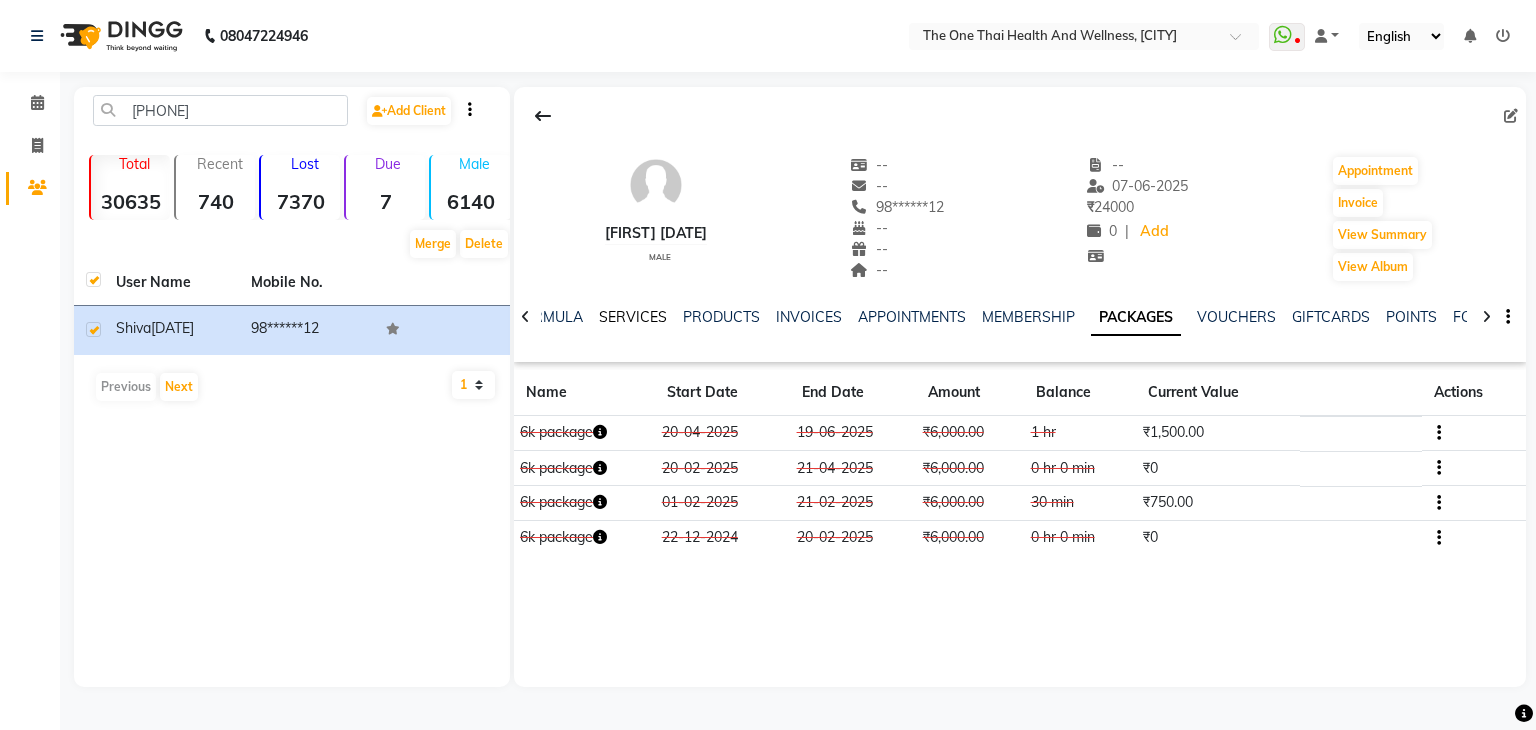 click on "SERVICES" 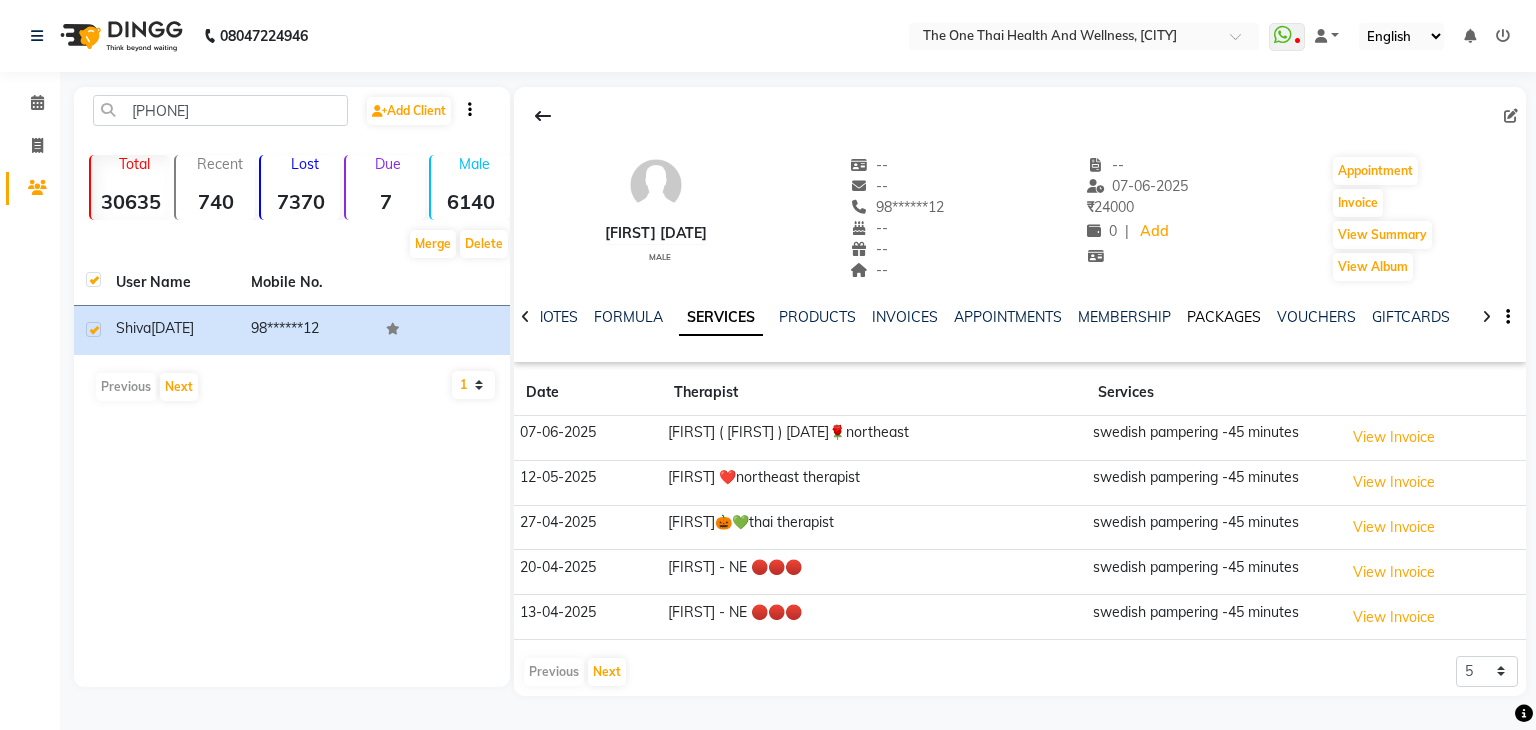 click on "PACKAGES" 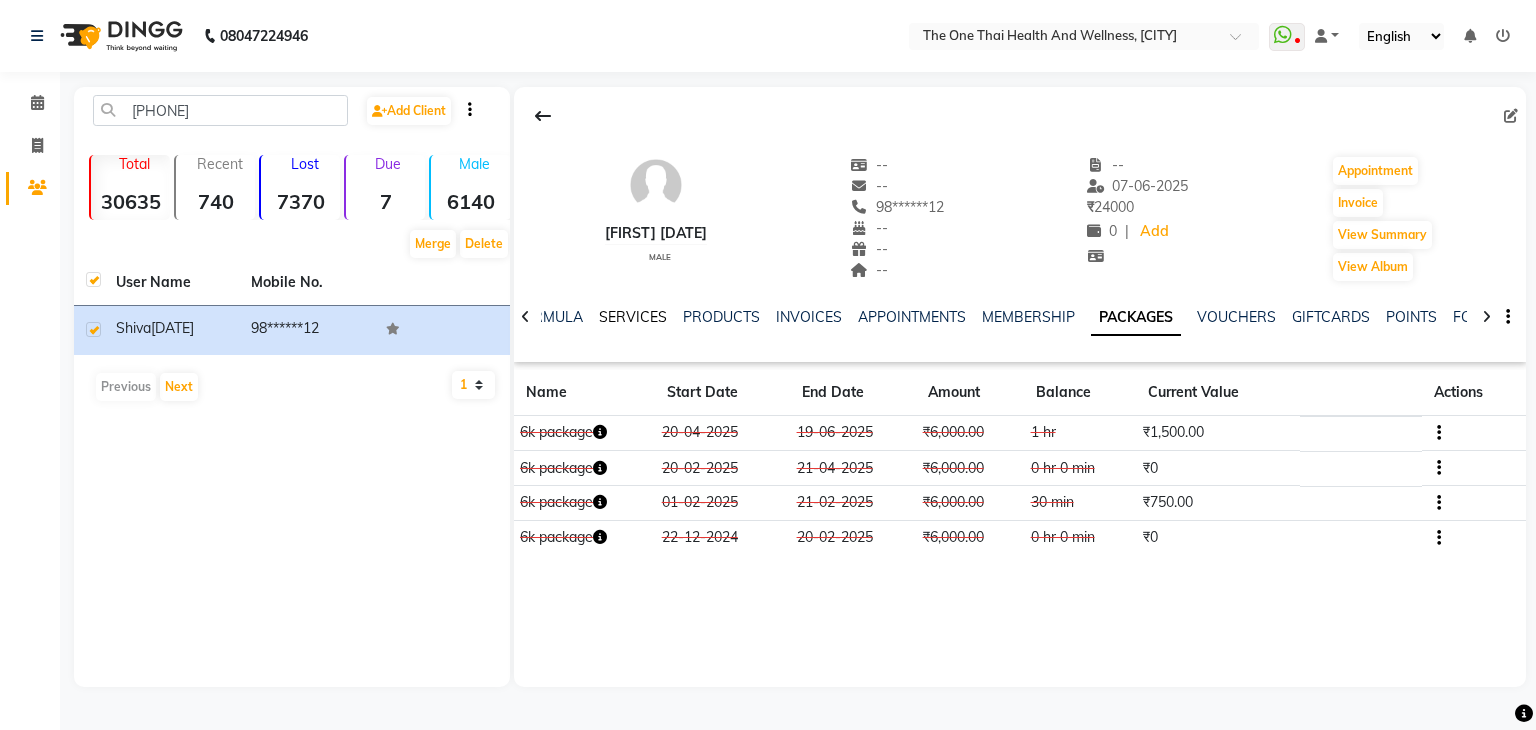 click on "SERVICES" 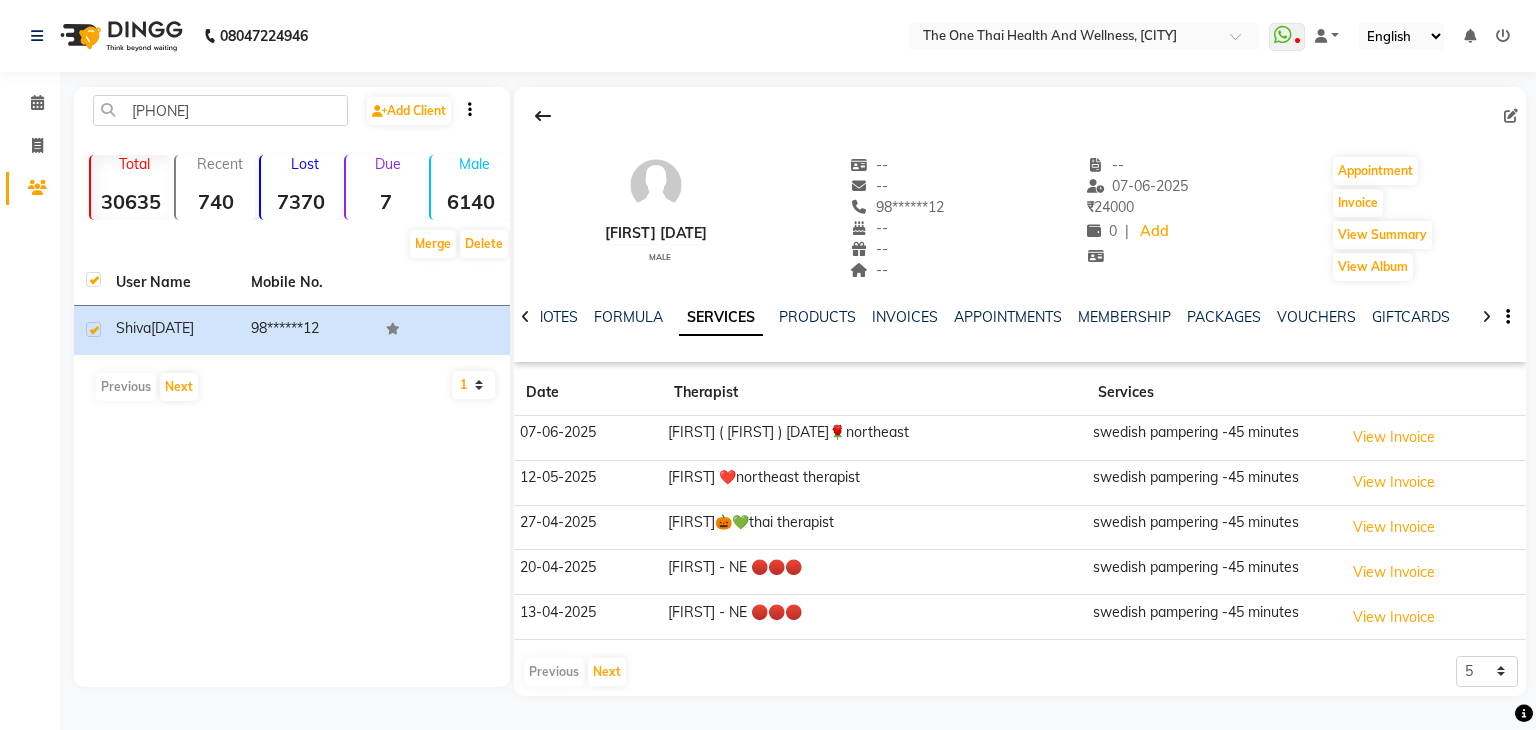 click on "PACKAGES" 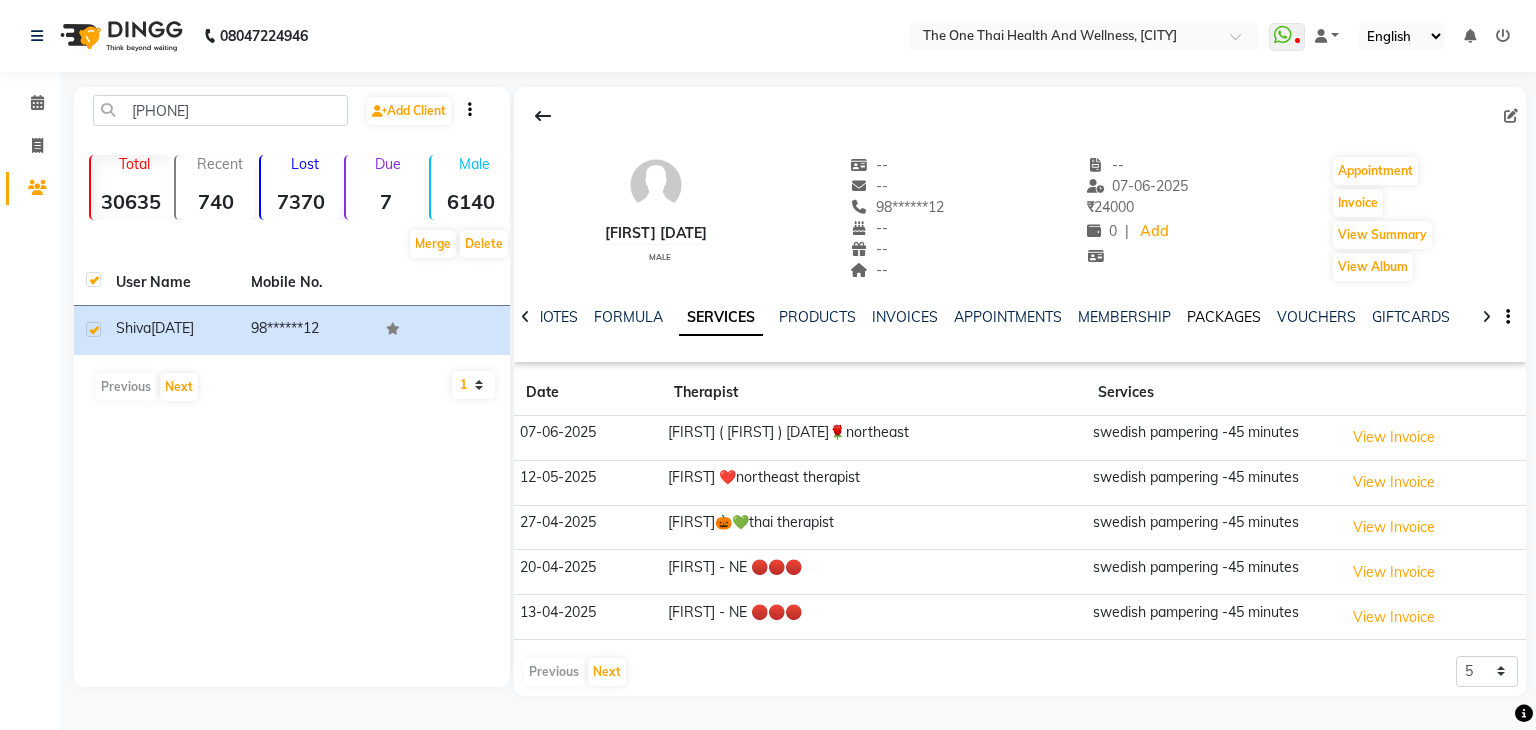 click on "PACKAGES" 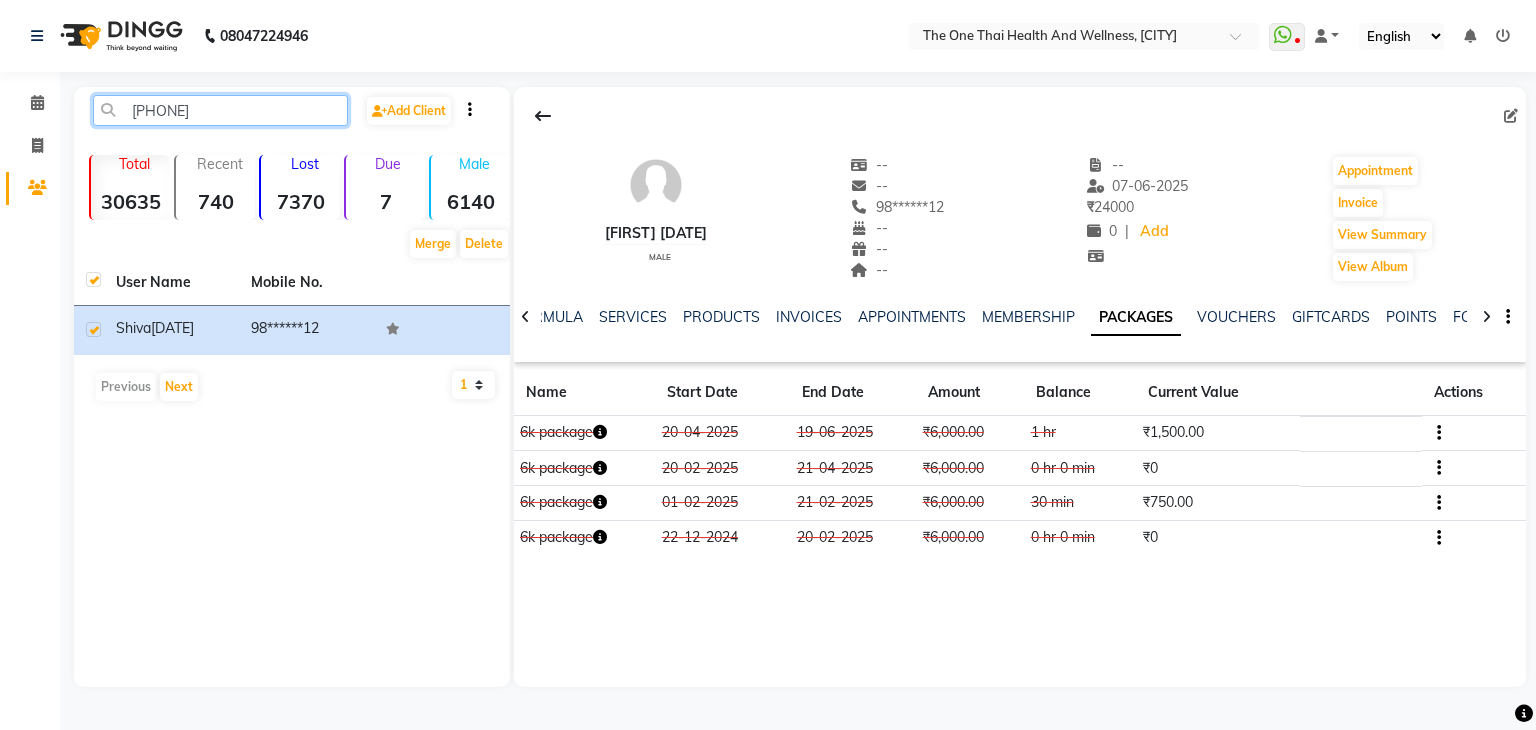 click on "[PHONE]" 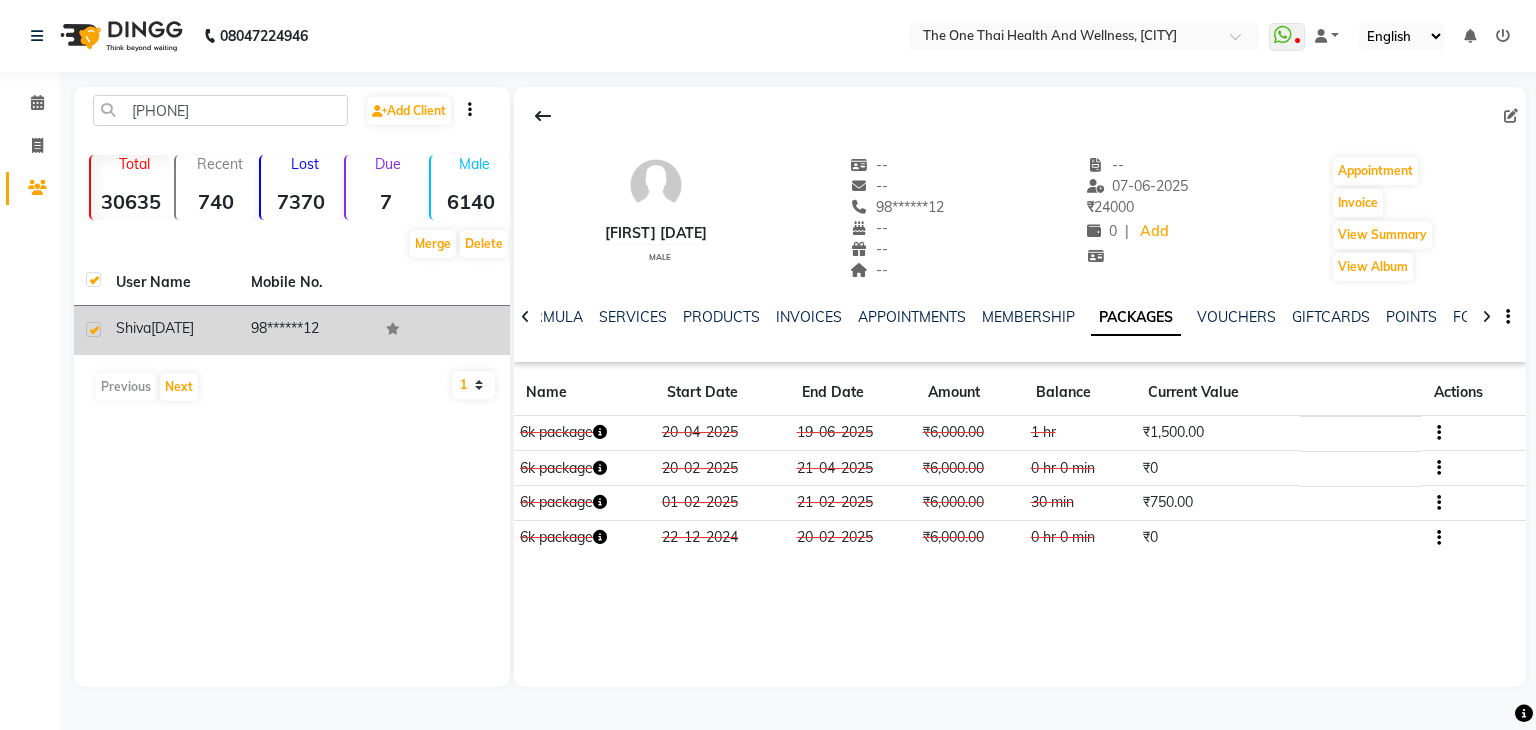 click on "[DATE]" 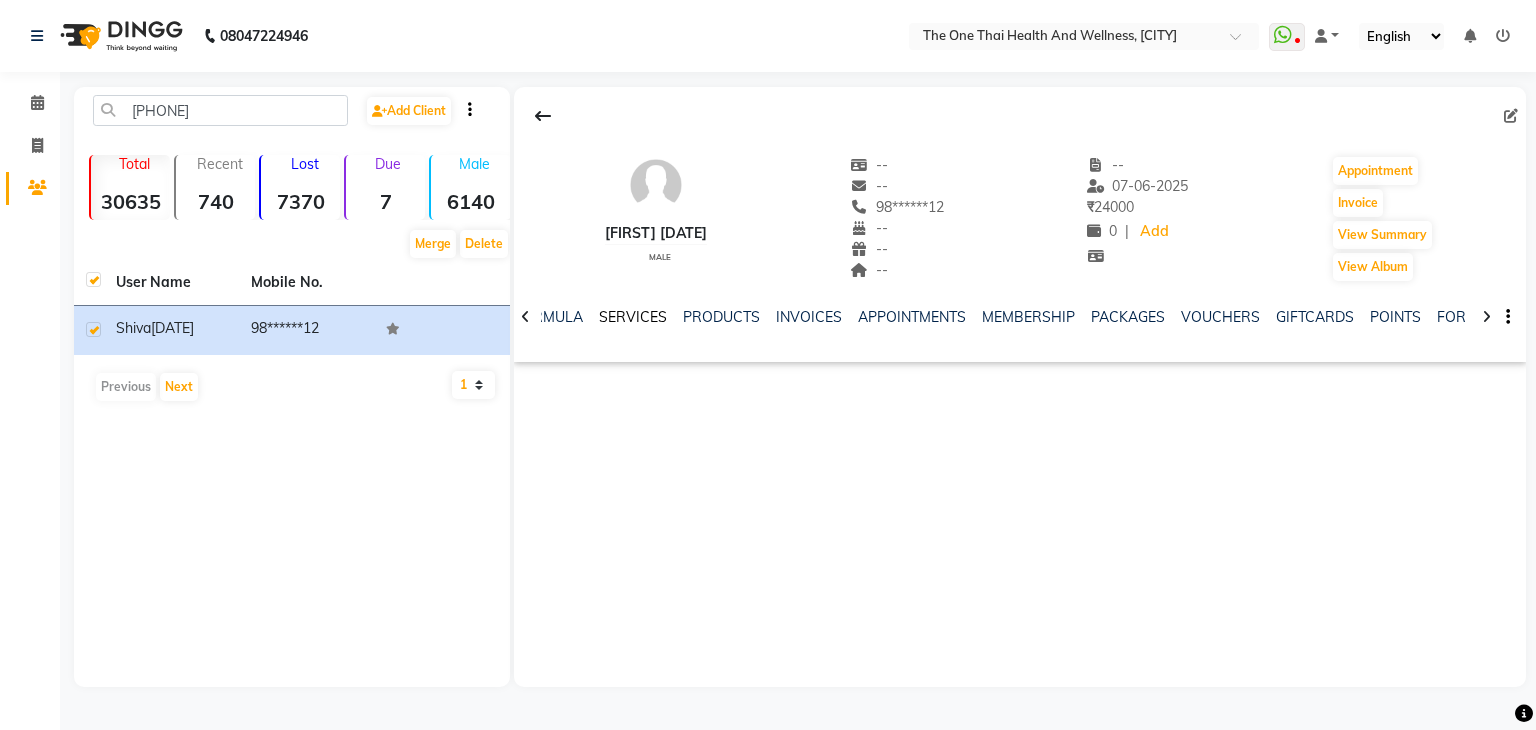 click on "SERVICES" 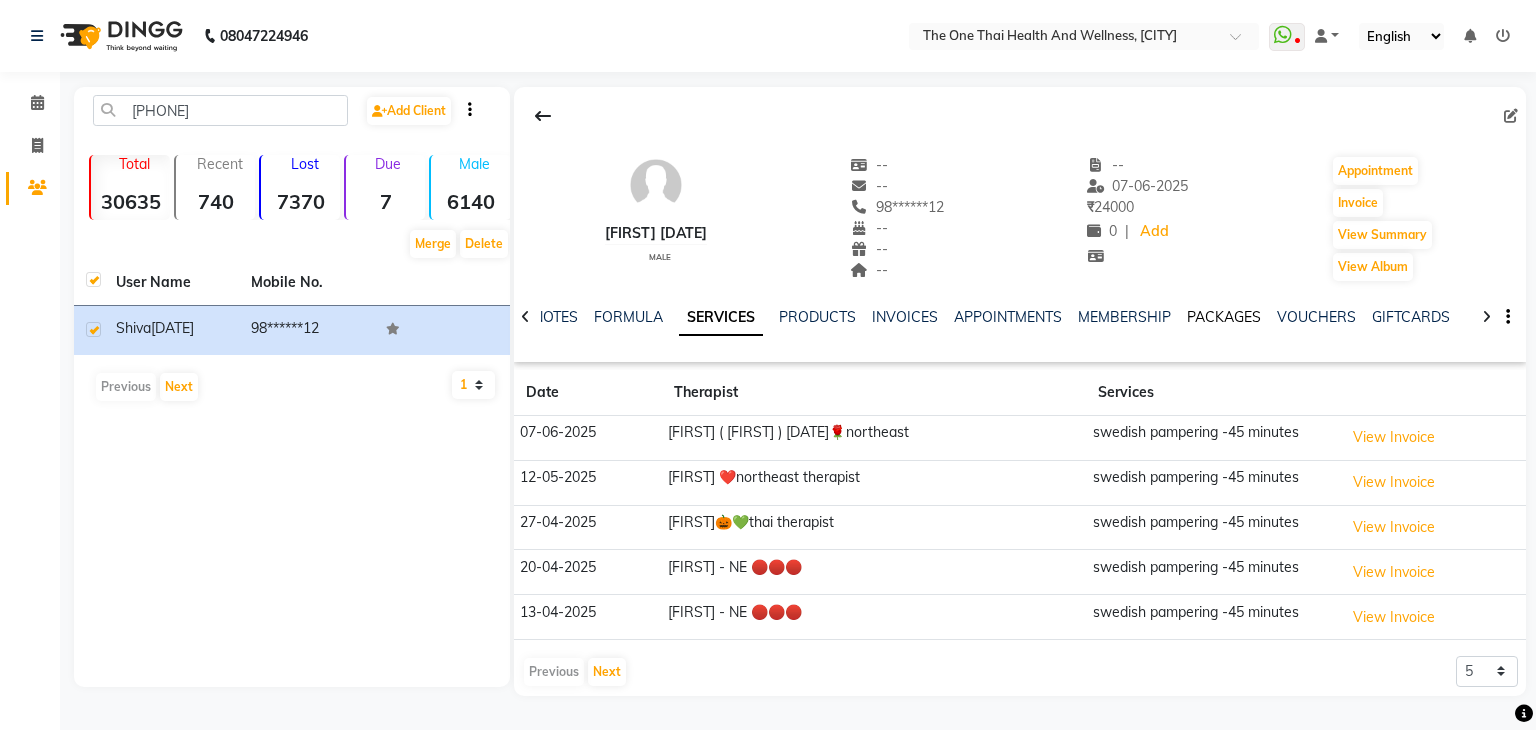 click on "PACKAGES" 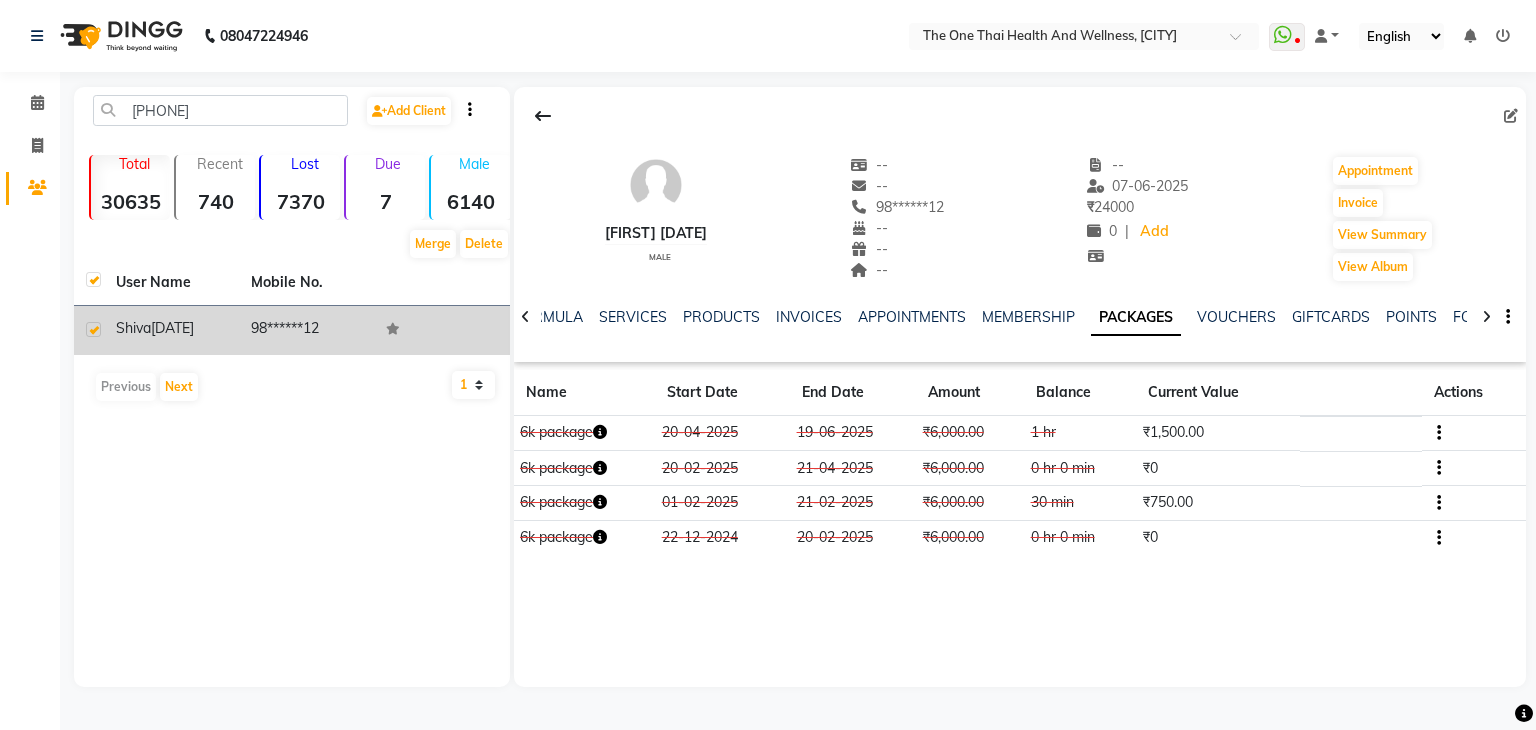 click on "[FIRST] [DATE]" 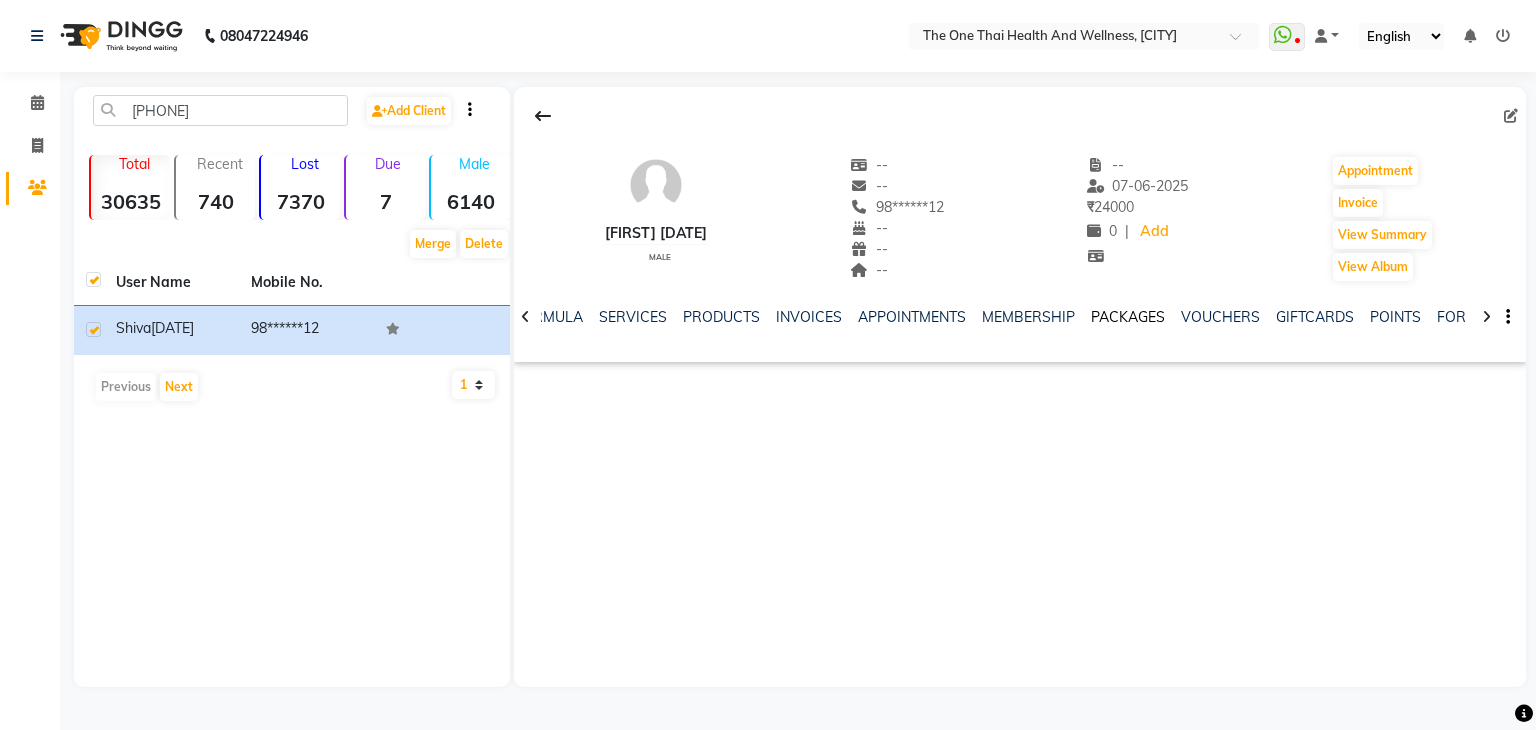 click on "PACKAGES" 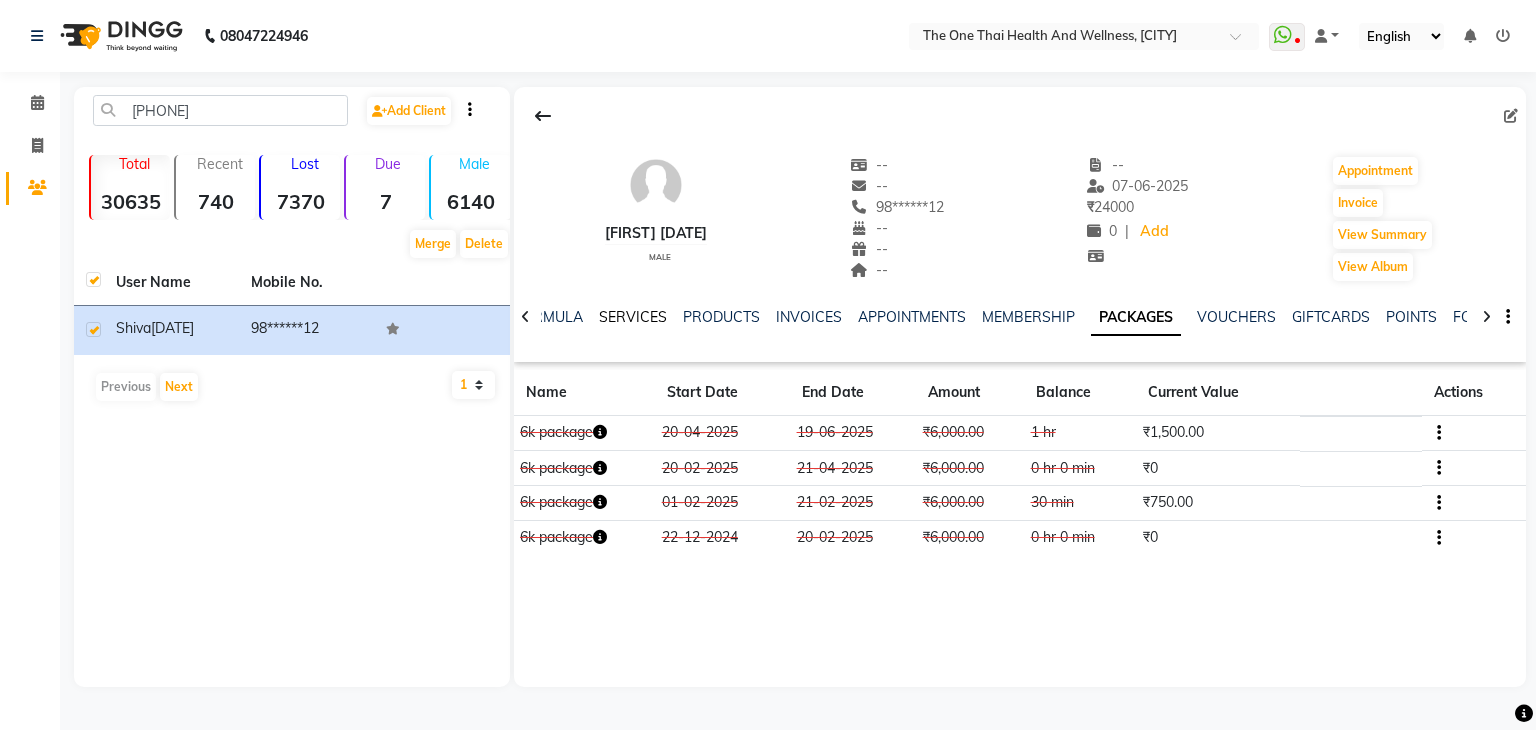click on "SERVICES" 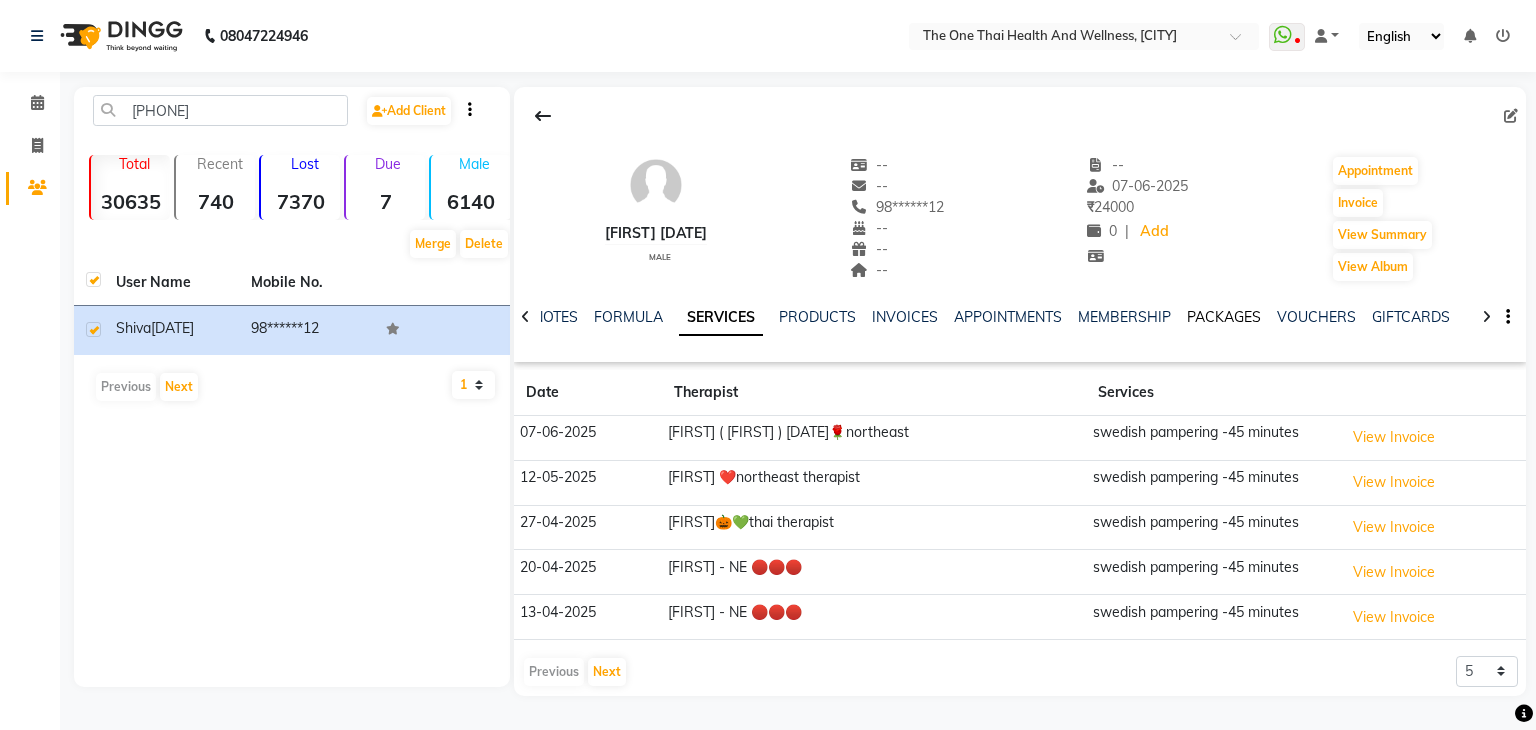 click on "PACKAGES" 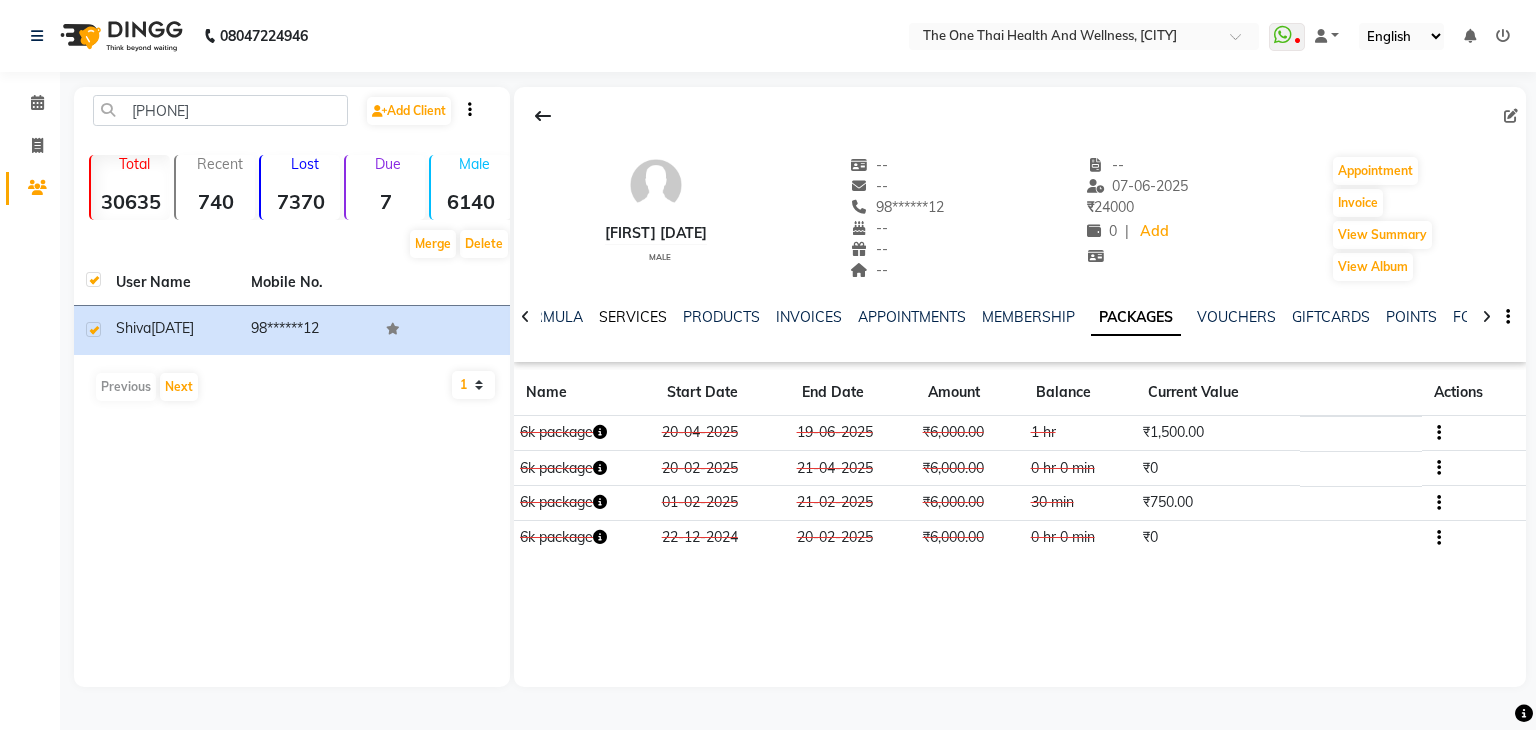 click on "SERVICES" 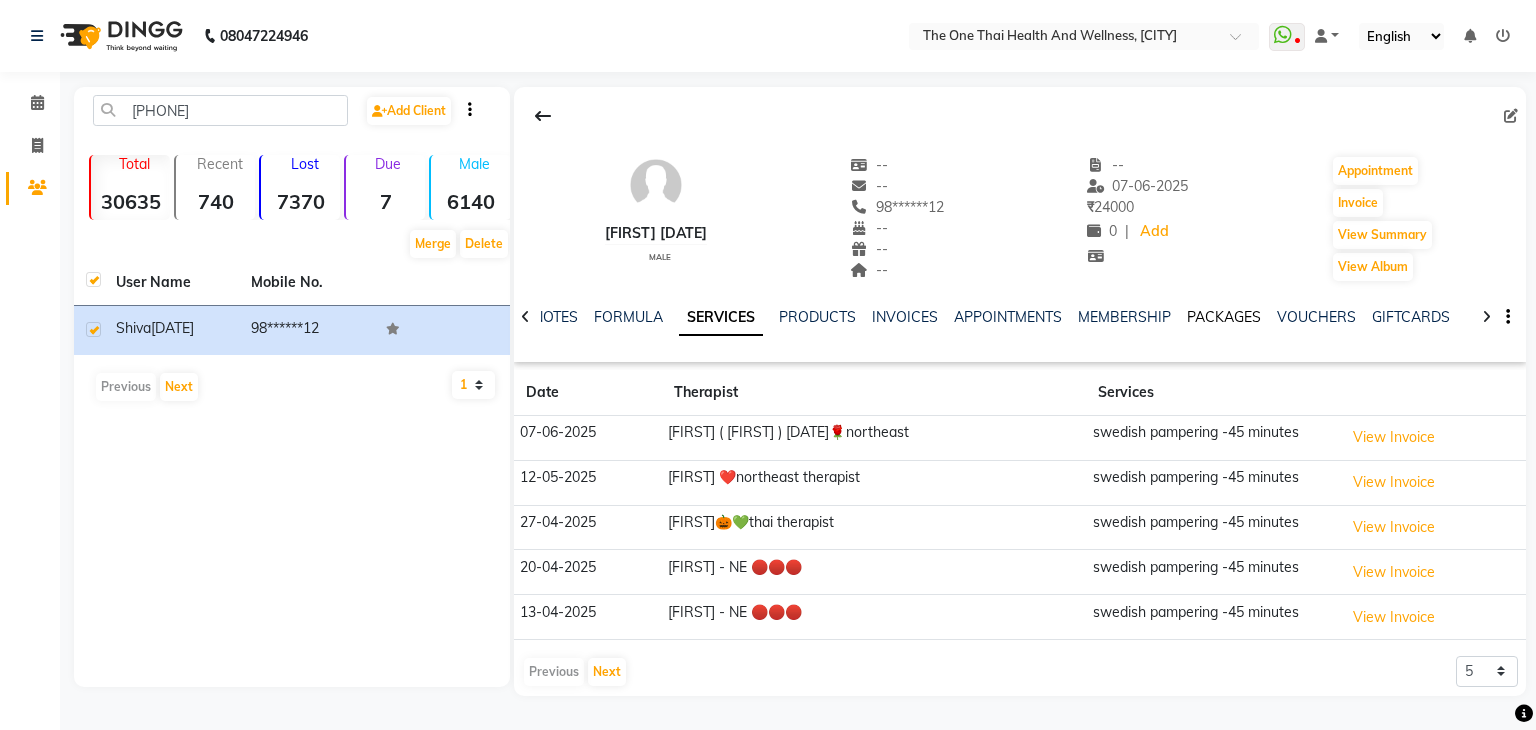 click on "PACKAGES" 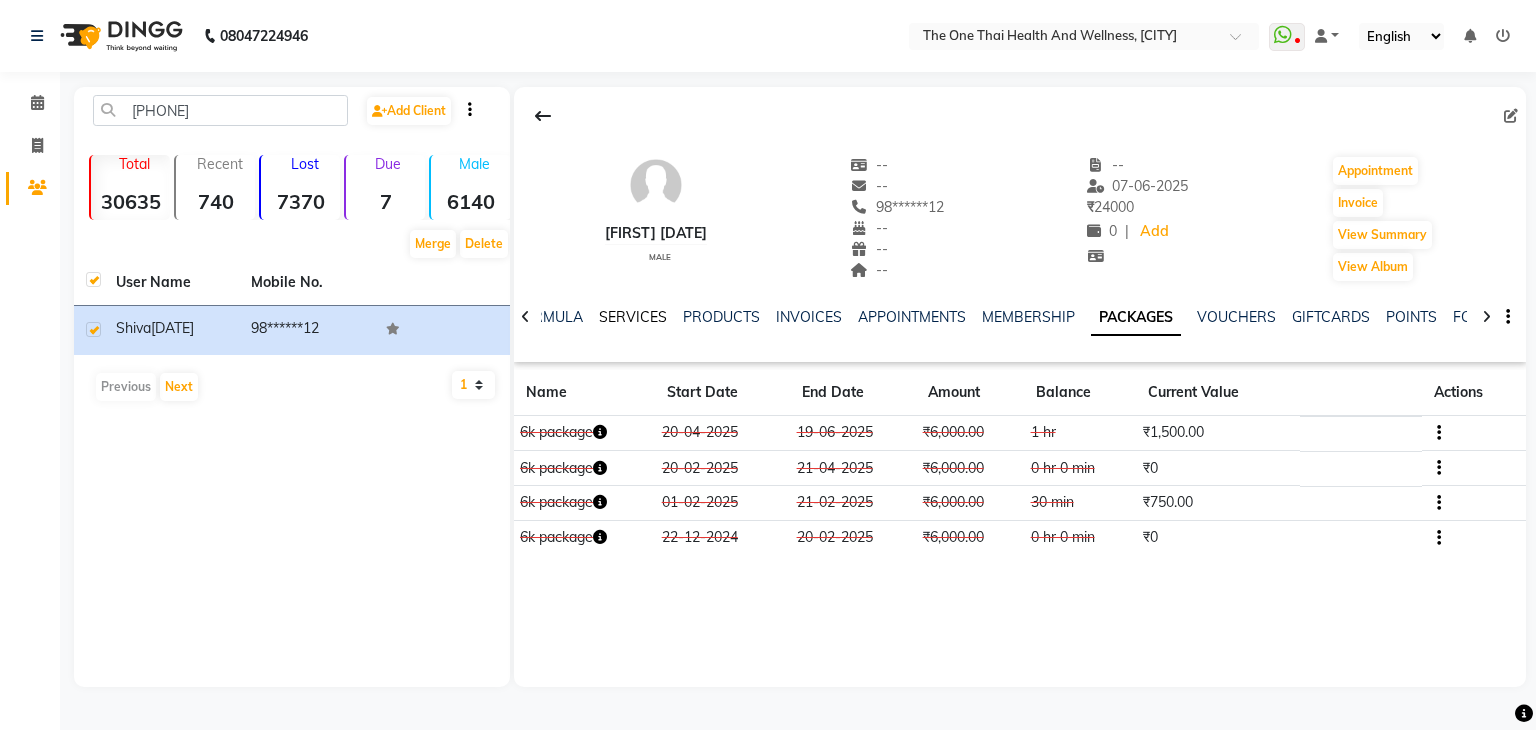 click on "SERVICES" 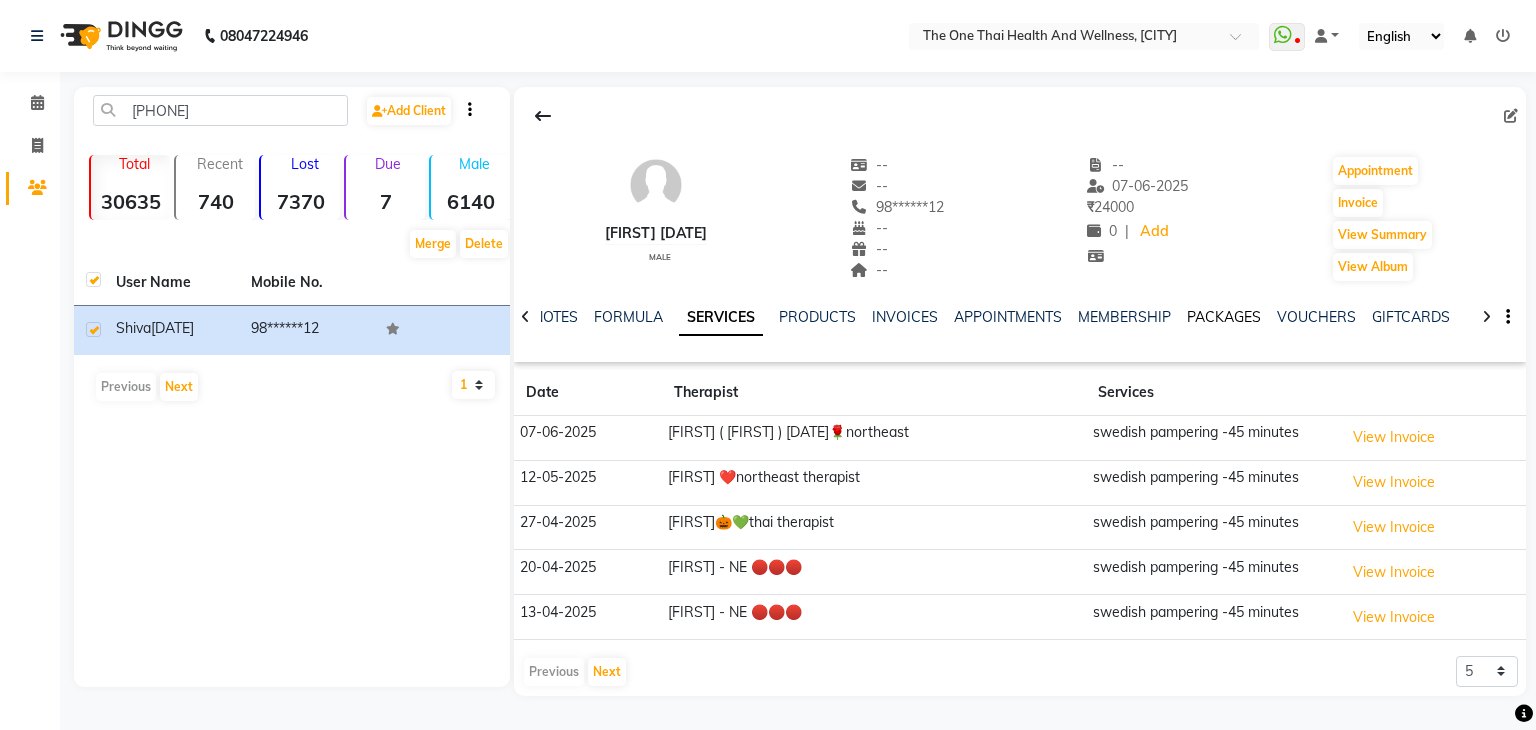 click on "PACKAGES" 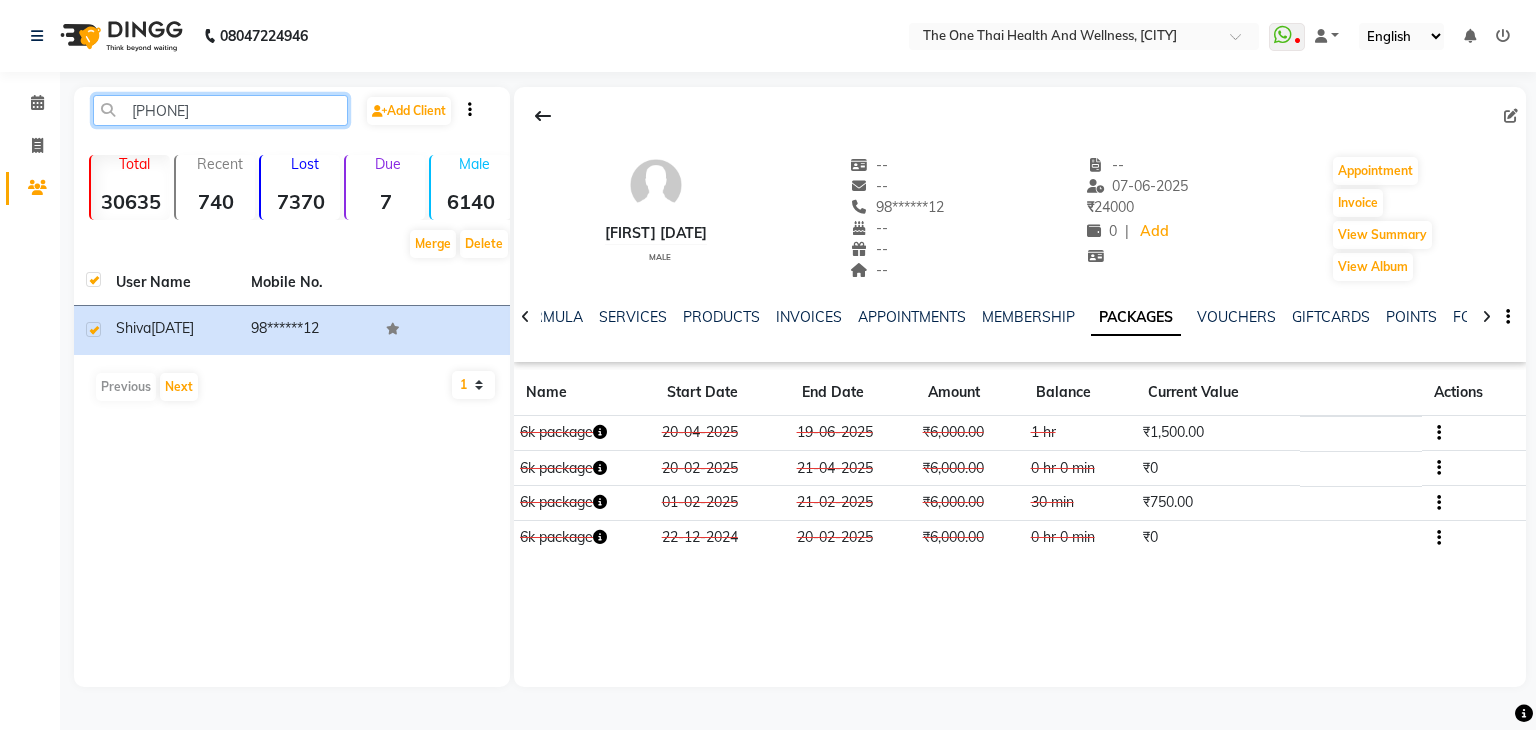 click on "[PHONE]" 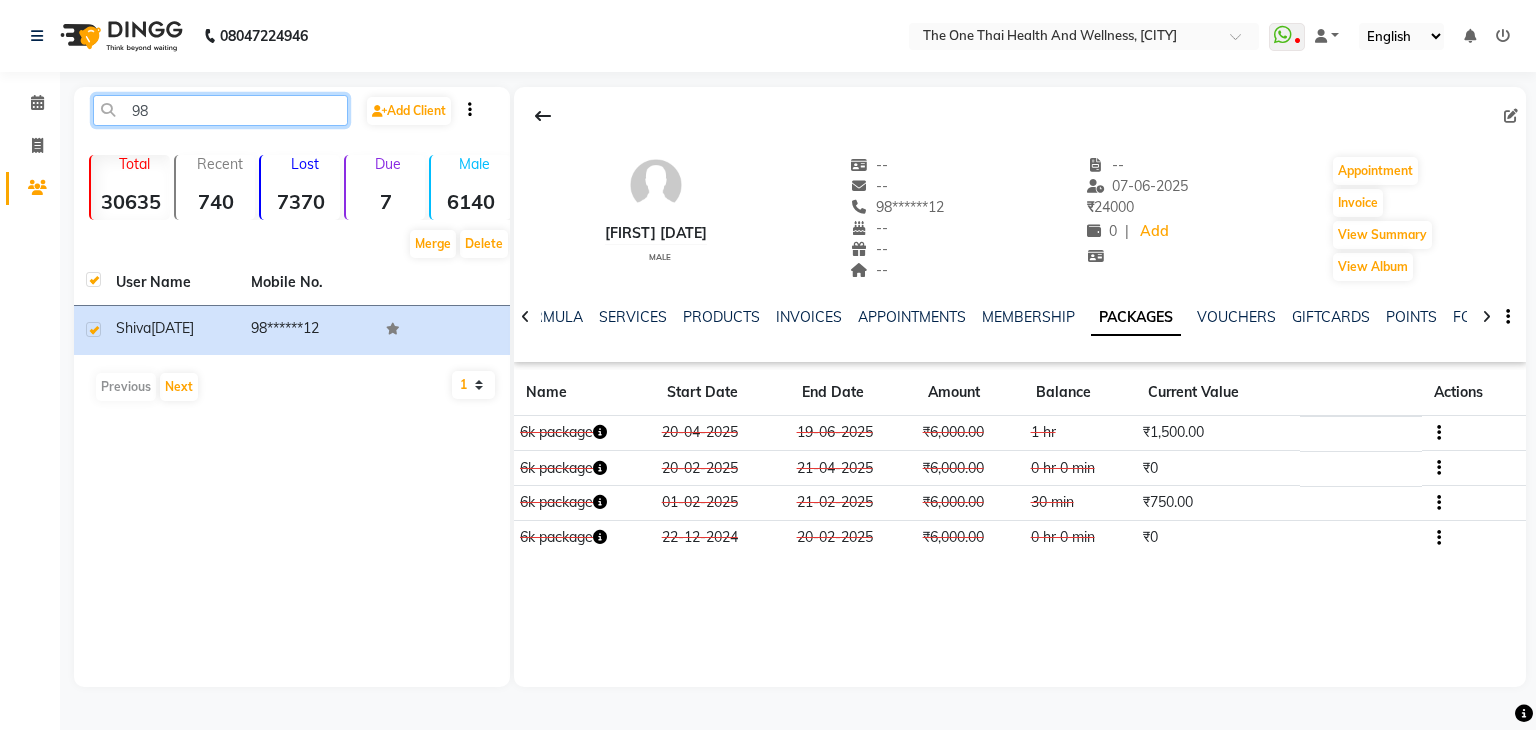 type on "9" 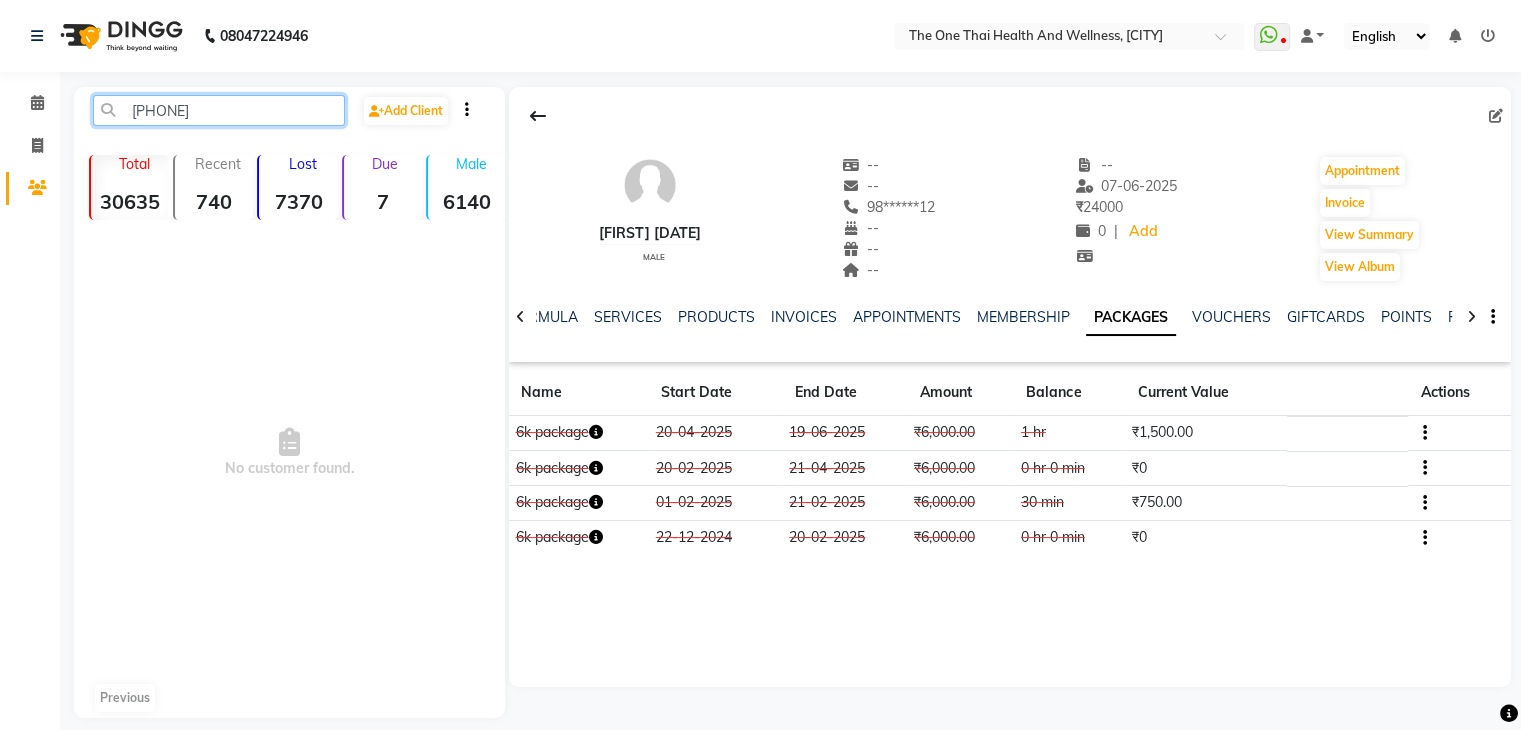 type on "[PHONE]" 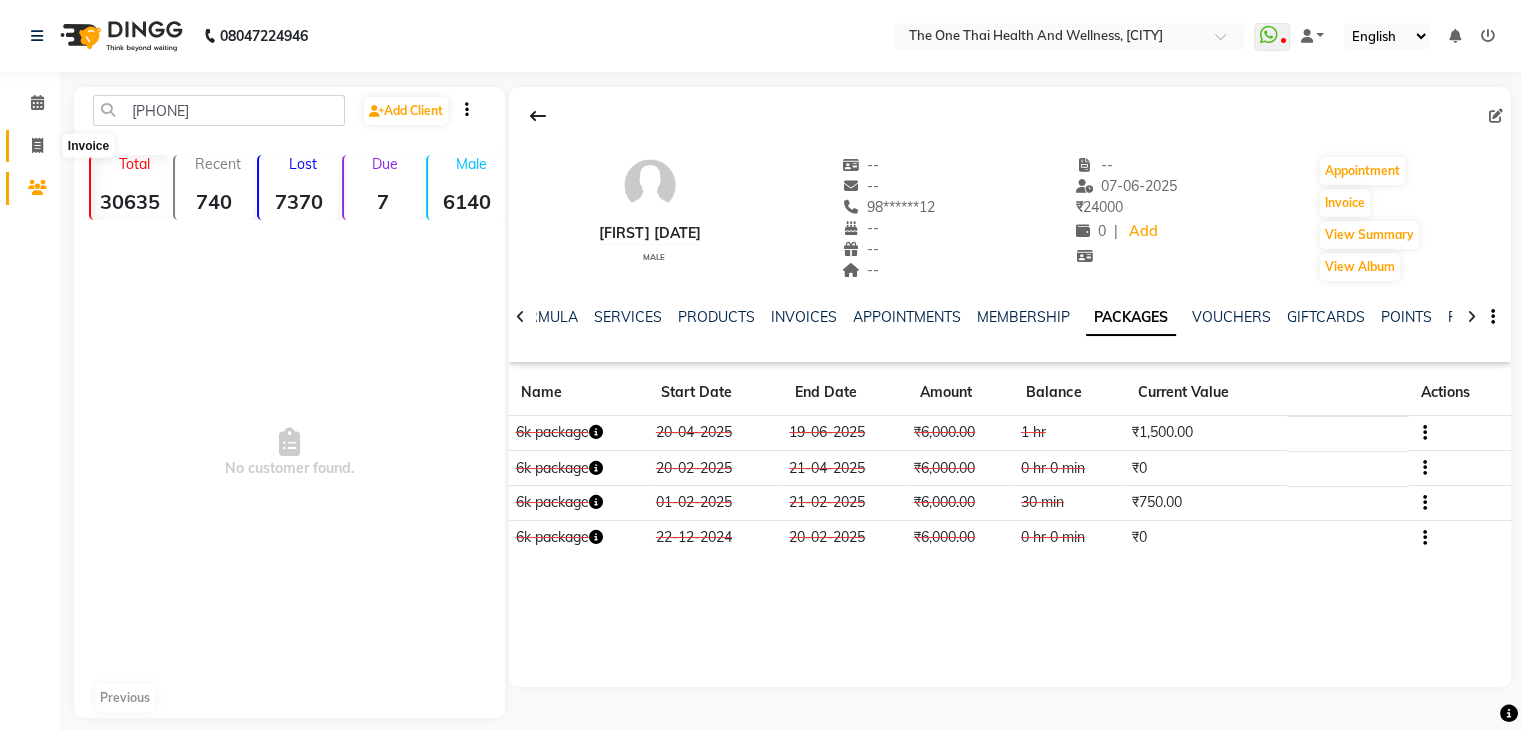 click 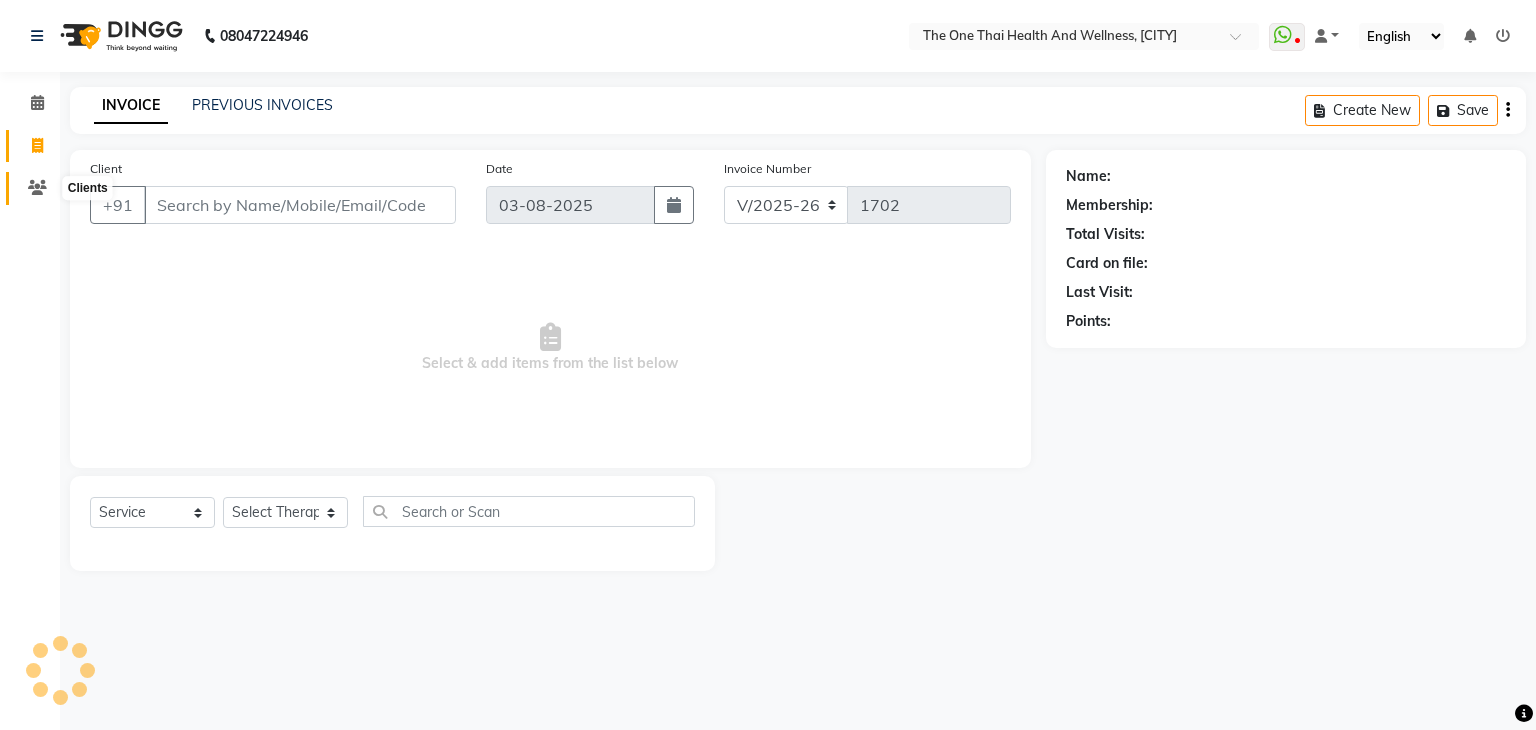 click 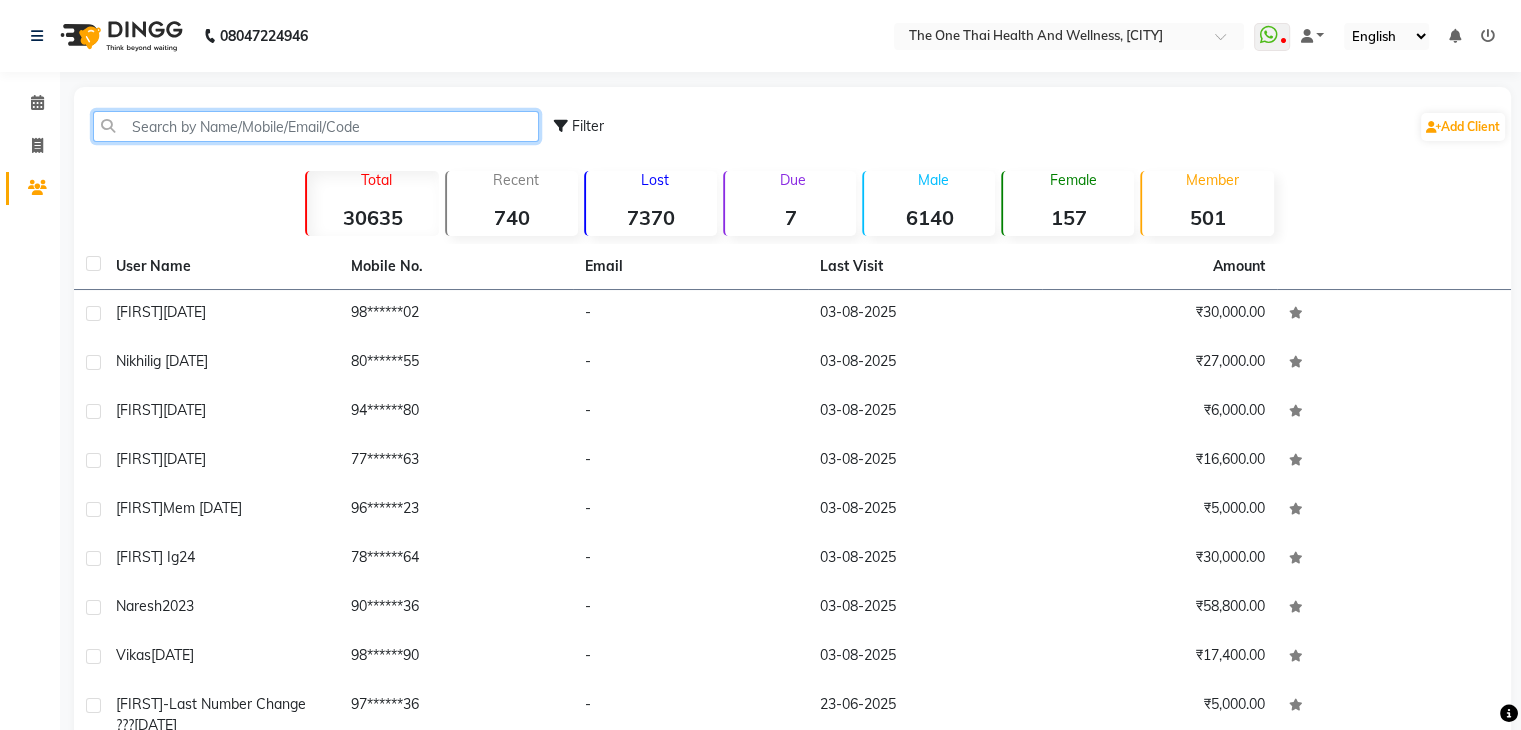 click 